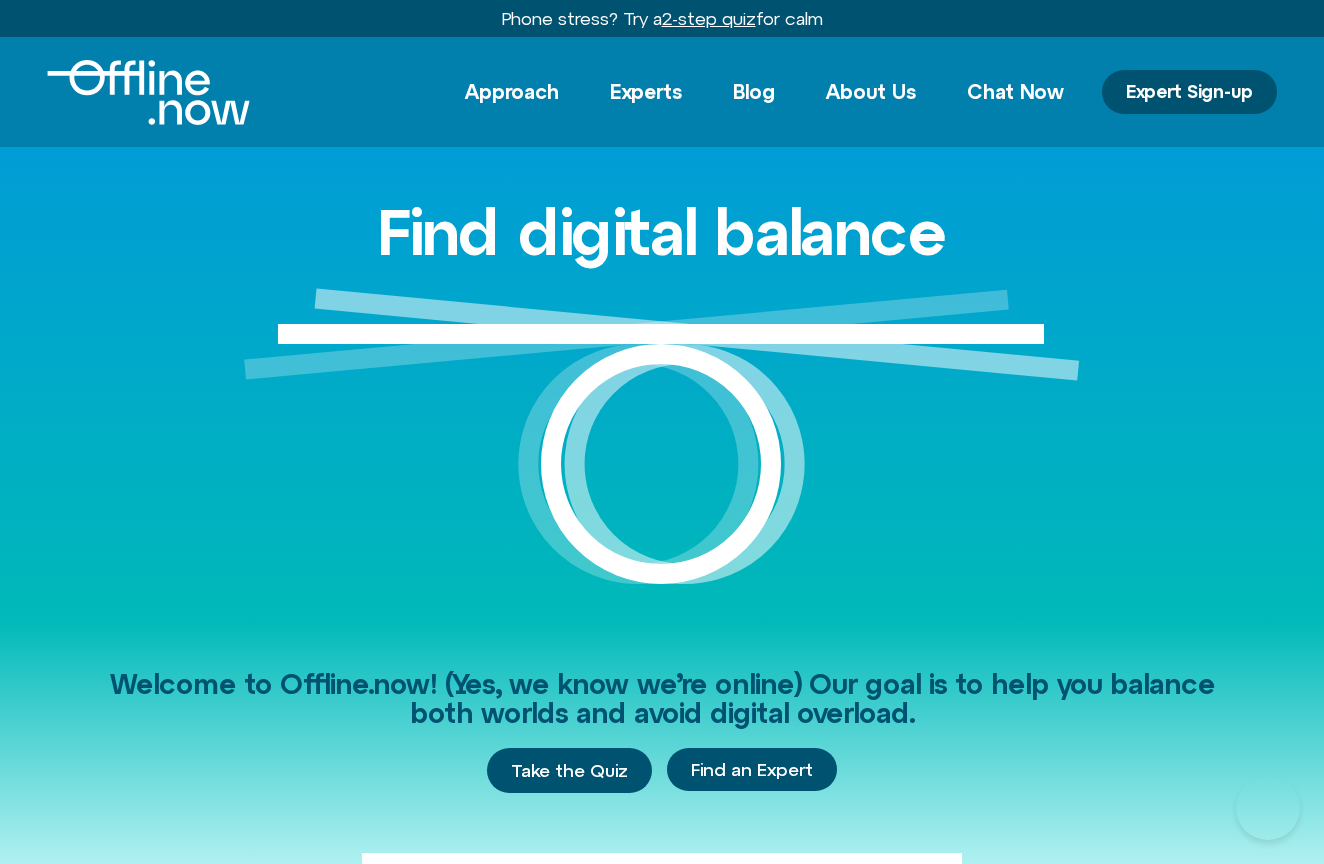 scroll, scrollTop: 0, scrollLeft: 0, axis: both 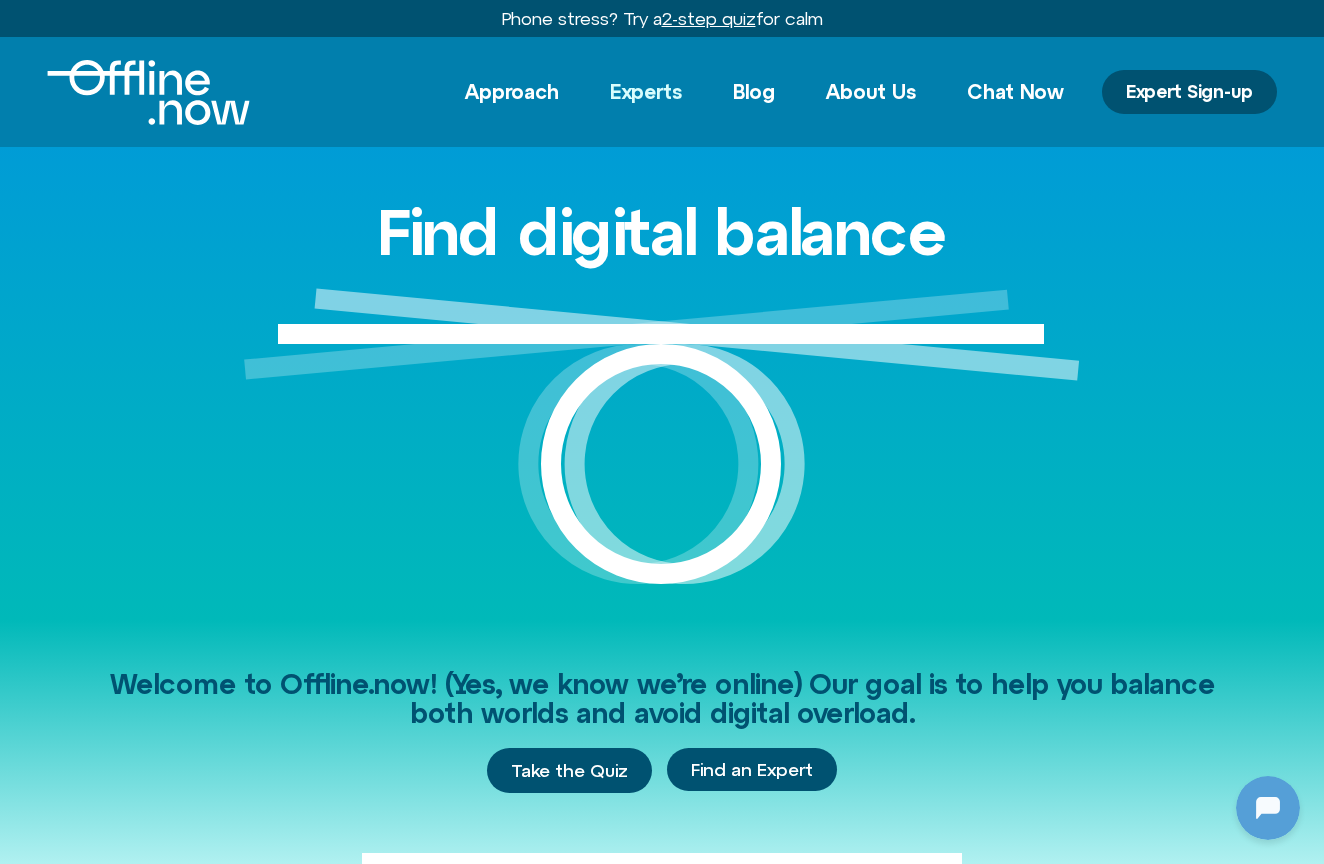 click on "Experts" 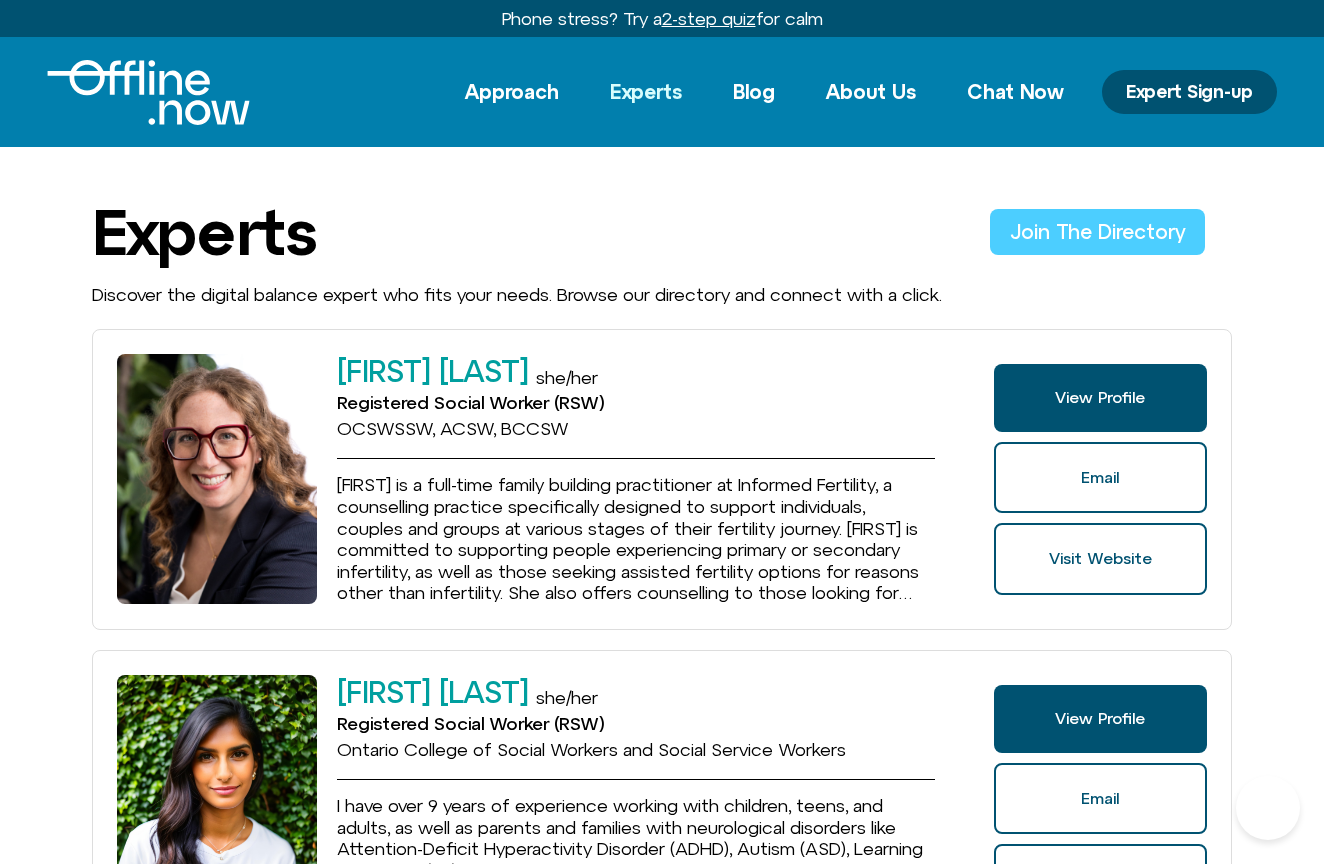 scroll, scrollTop: 0, scrollLeft: 0, axis: both 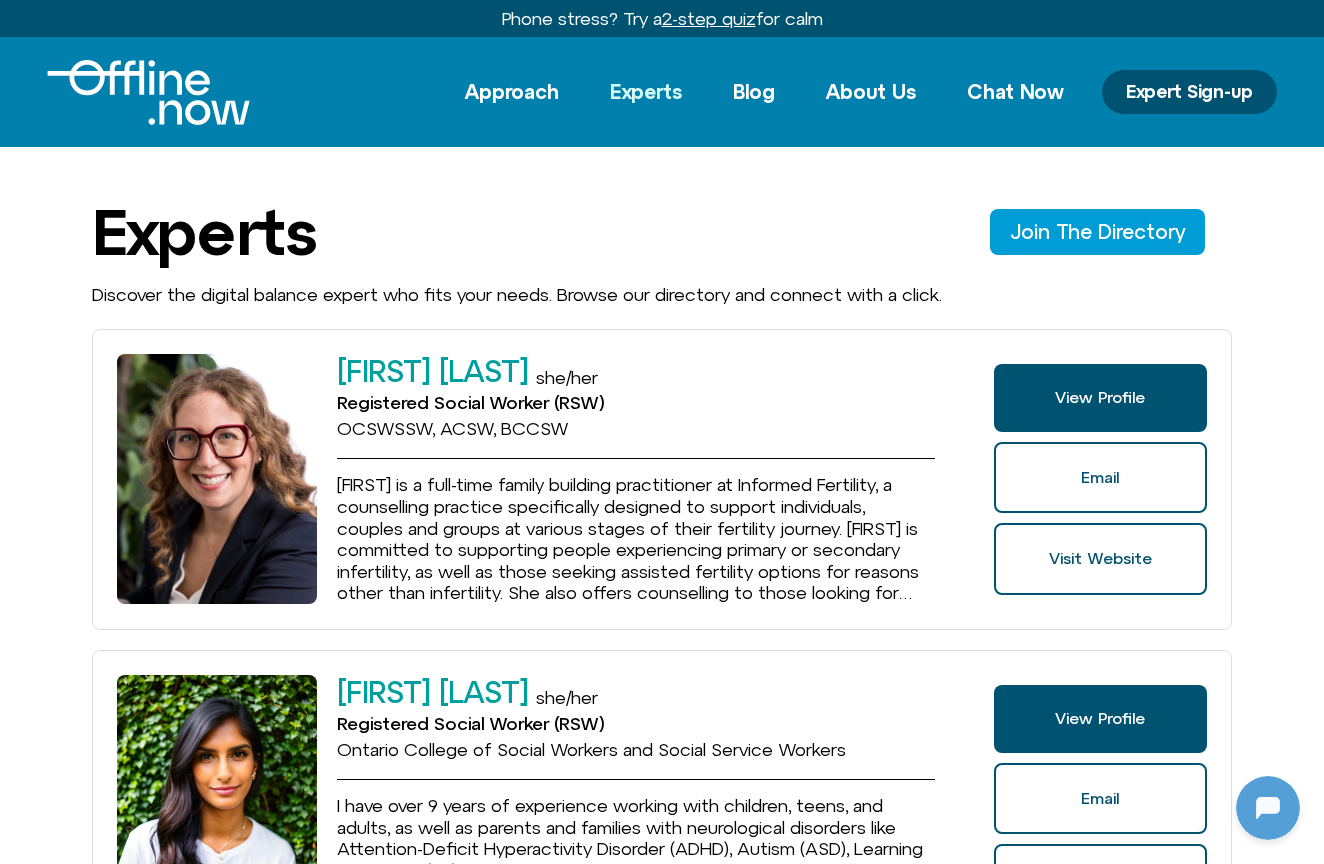 click on "Experts
Join The Directory
Discover the digital balance expert who fits your needs. Browse our directory and connect with a click.
Blair Wexler-Singer
she/her
Registered Social Worker (RSW)
OCSWSSW, ACSW, BCCSW
Blair compassionately provides ongoing support to those coping with infertility, miscarriage, and bereavement, respectfully conducts the required counselling and assessments in advance of Egg Freezing and IVF cycles, as well as Donor and Surrogate arrangements, and provides exploratory information about fostering and adoption.
View Profile" at bounding box center [662, 1548] 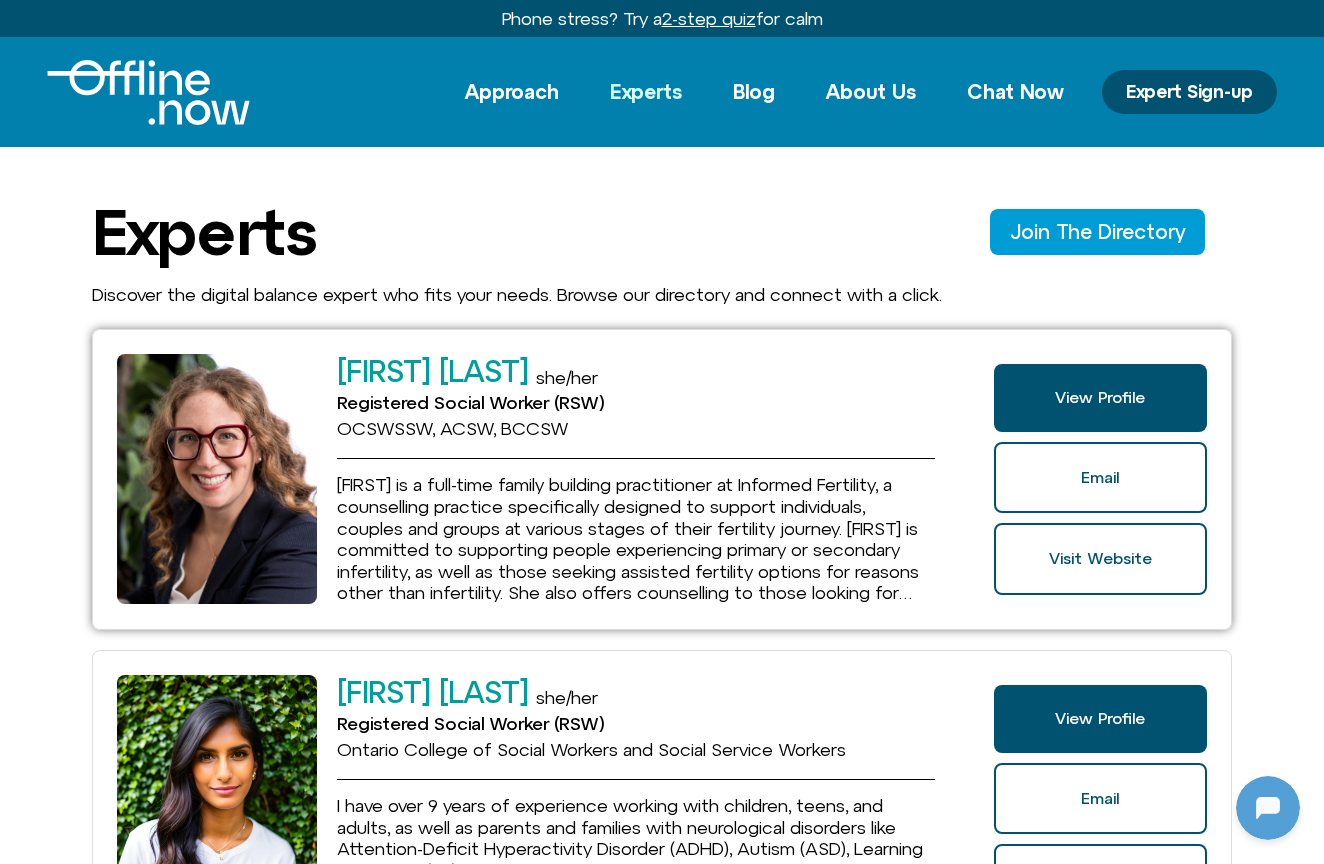 click on "Blair is a full-time family building practitioner at Informed Fertility, a counselling practice specifically designed to support individuals, couples and groups at various stages of their fertility journey. Blair is committed to supporting people experiencing primary or secondary infertility, as well as those seeking assisted fertility options for reasons other than infertility. She also offers counselling to those looking for guidance after completing their family, those moving forward after treatment and without children, and those whose dream it is to help someone else have a baby through donation or surrogacy." 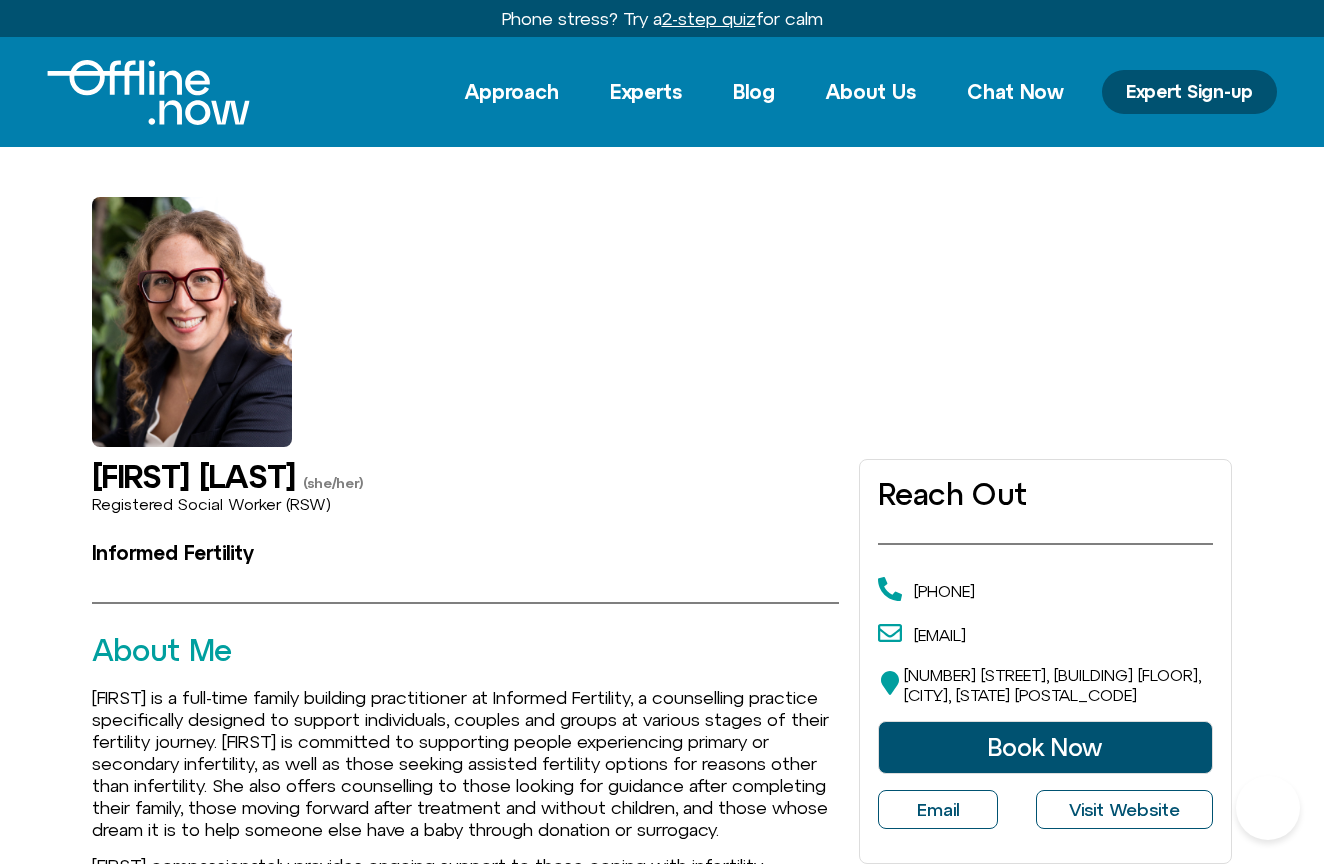scroll, scrollTop: 0, scrollLeft: 0, axis: both 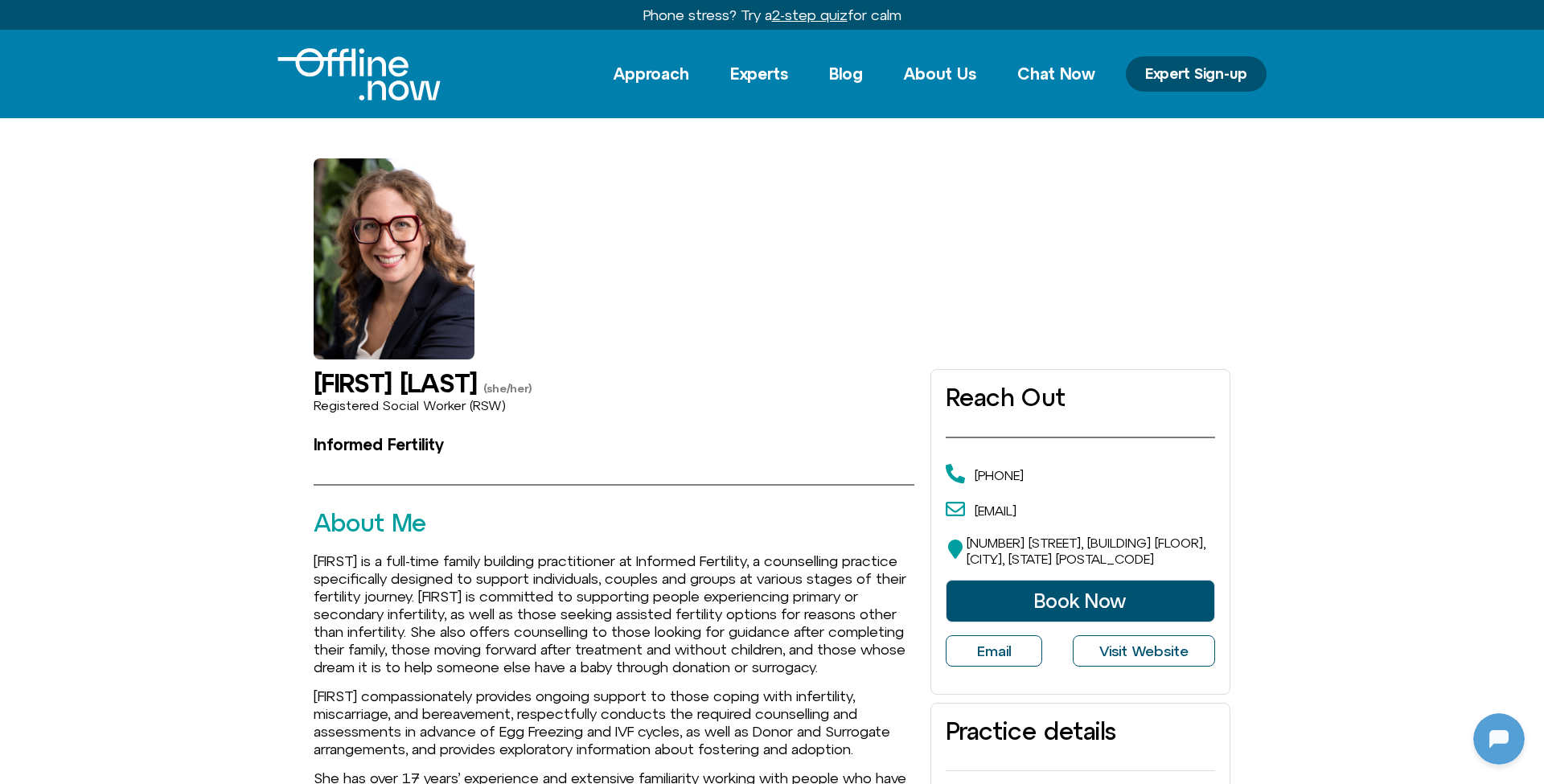 click at bounding box center (359, 74) 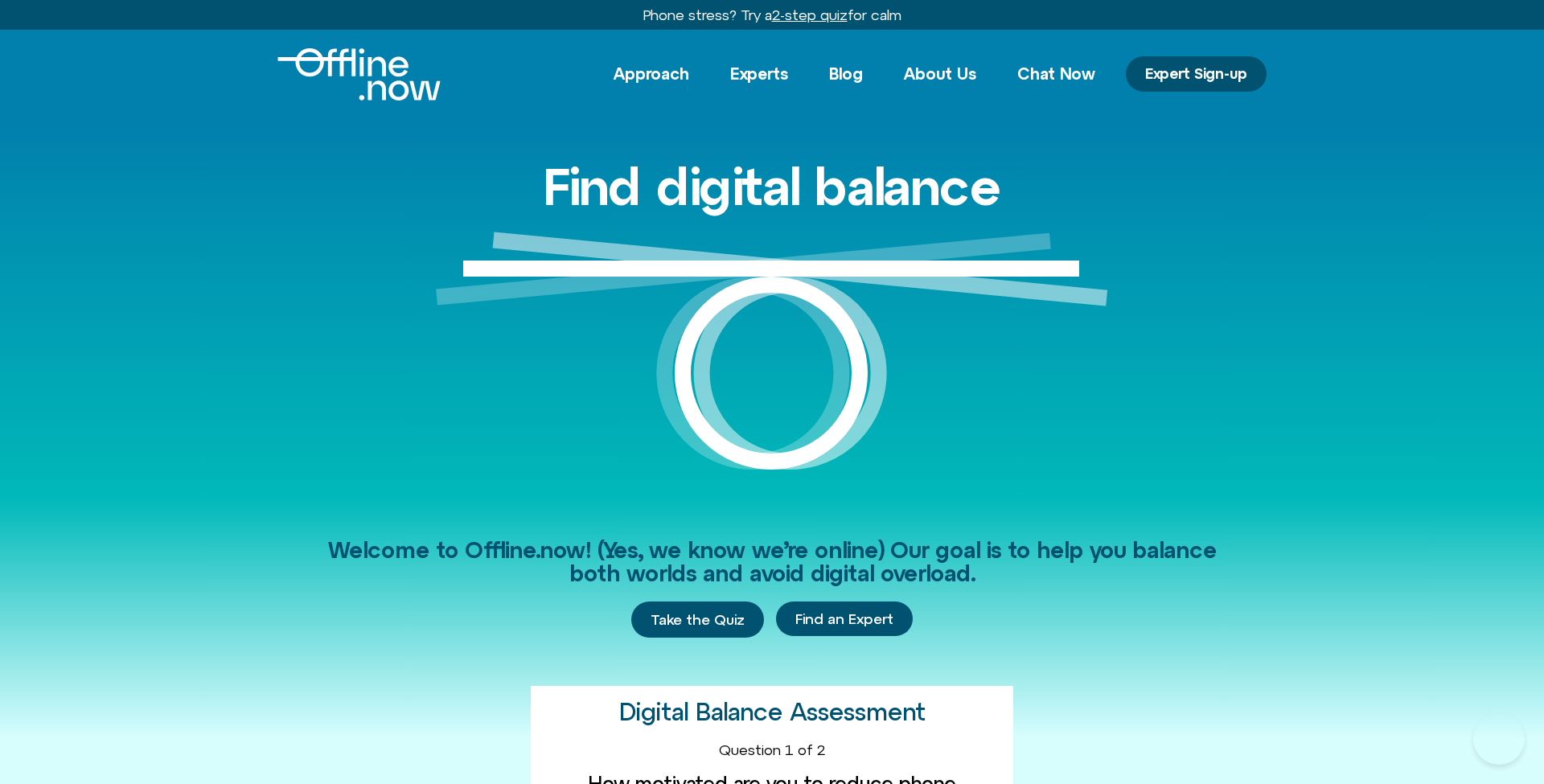 scroll, scrollTop: 0, scrollLeft: 0, axis: both 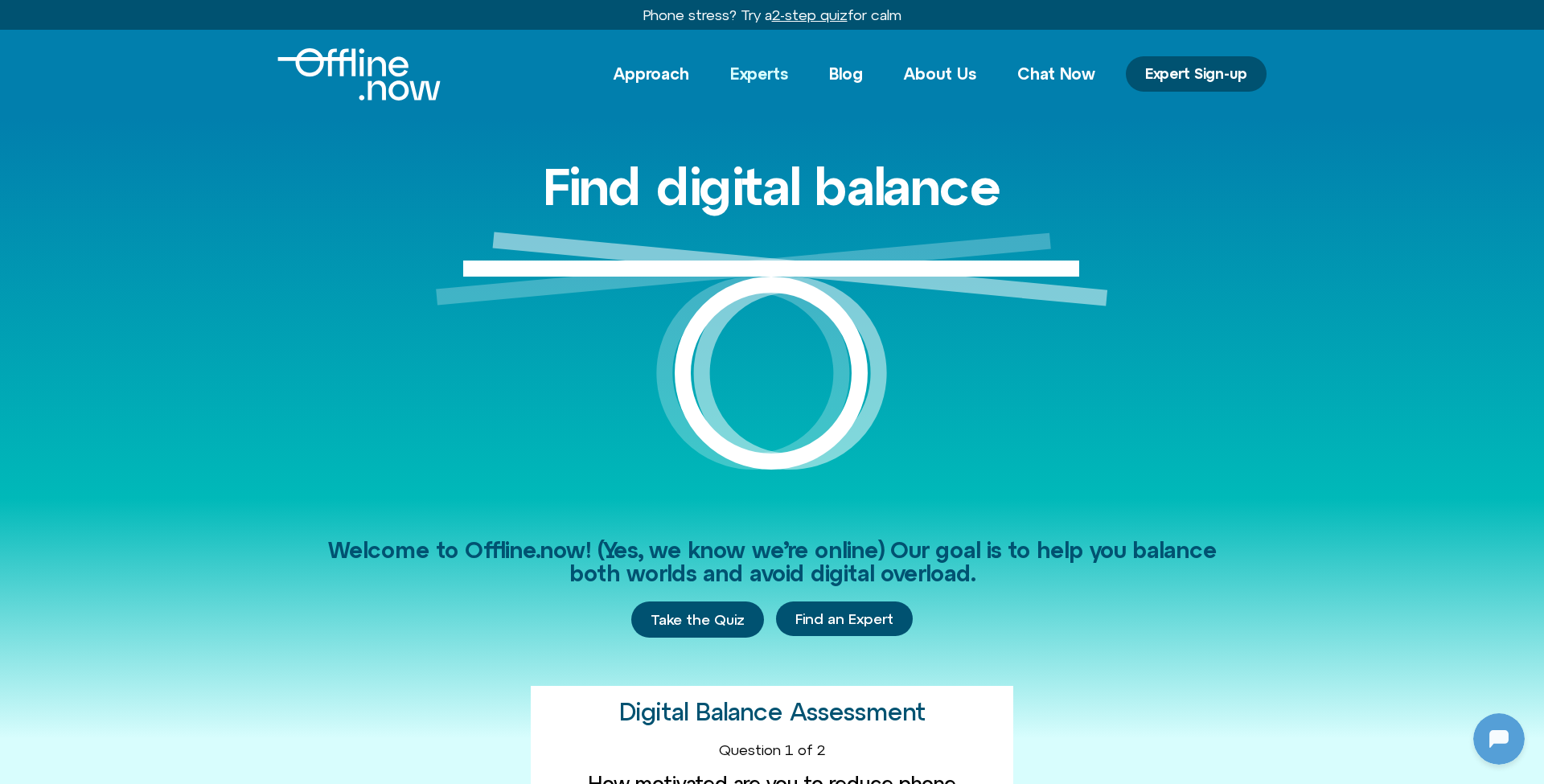 click on "Experts" 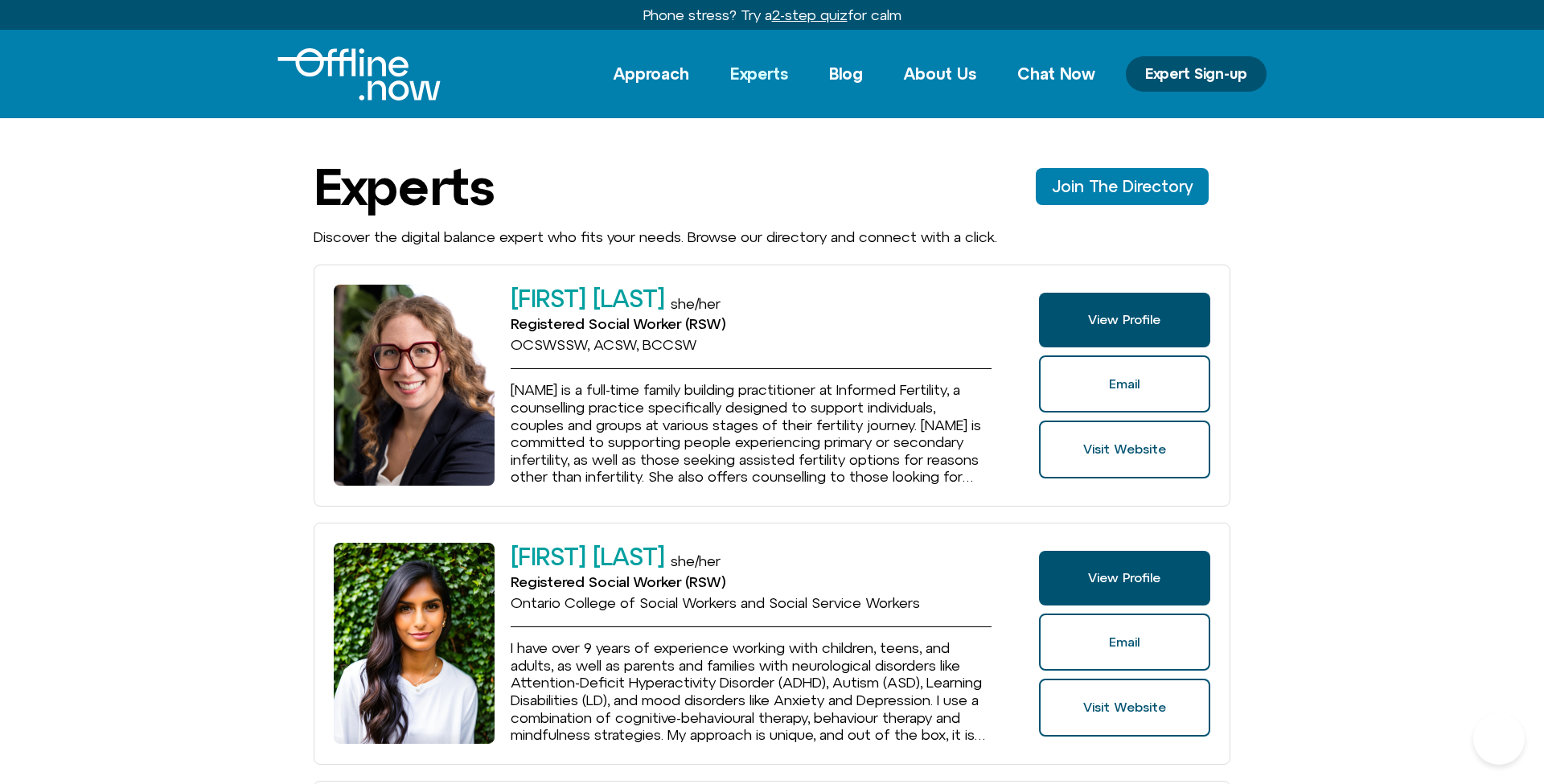 scroll, scrollTop: 0, scrollLeft: 0, axis: both 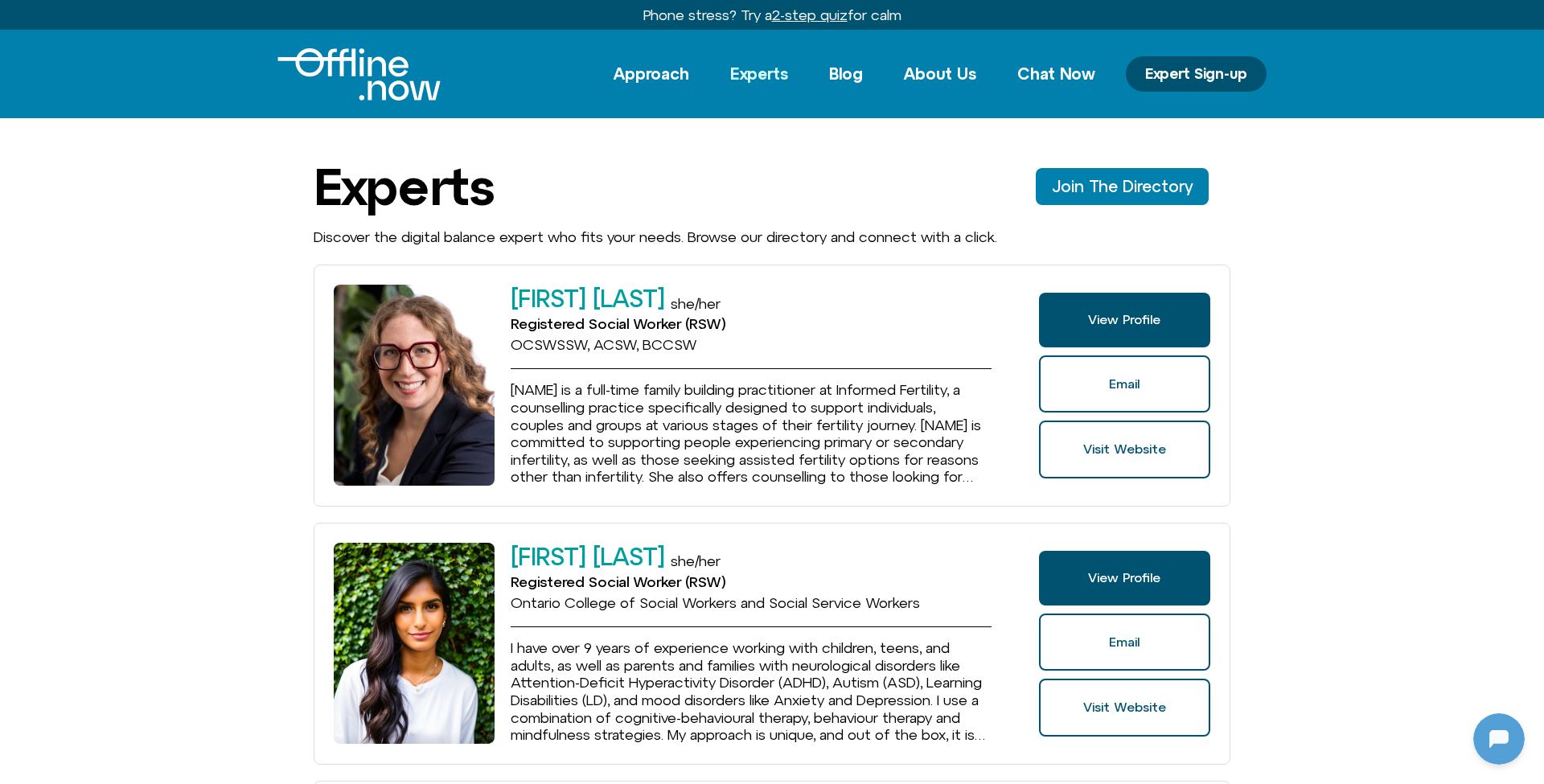 click on "About Us" 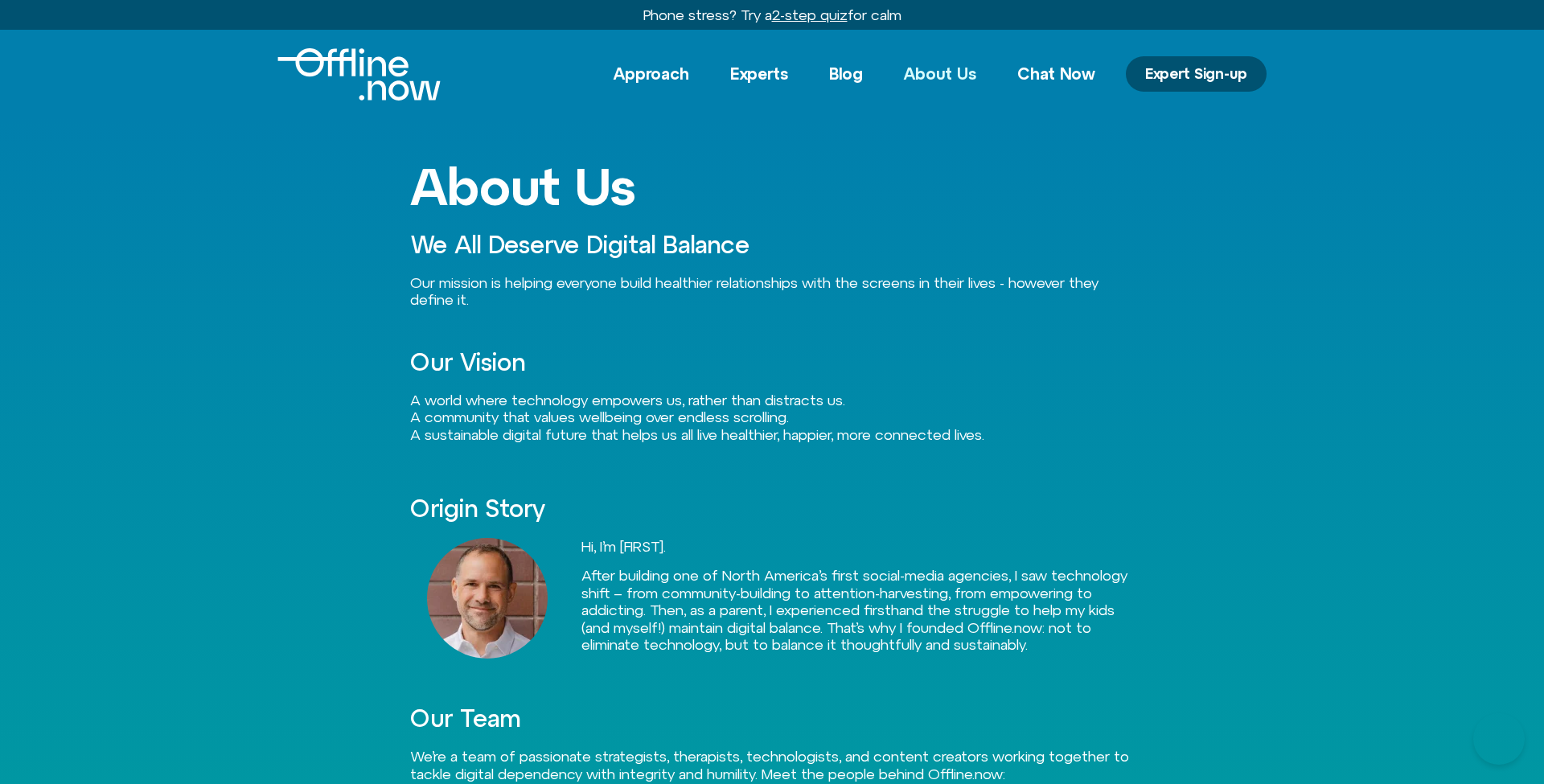 scroll, scrollTop: 0, scrollLeft: 0, axis: both 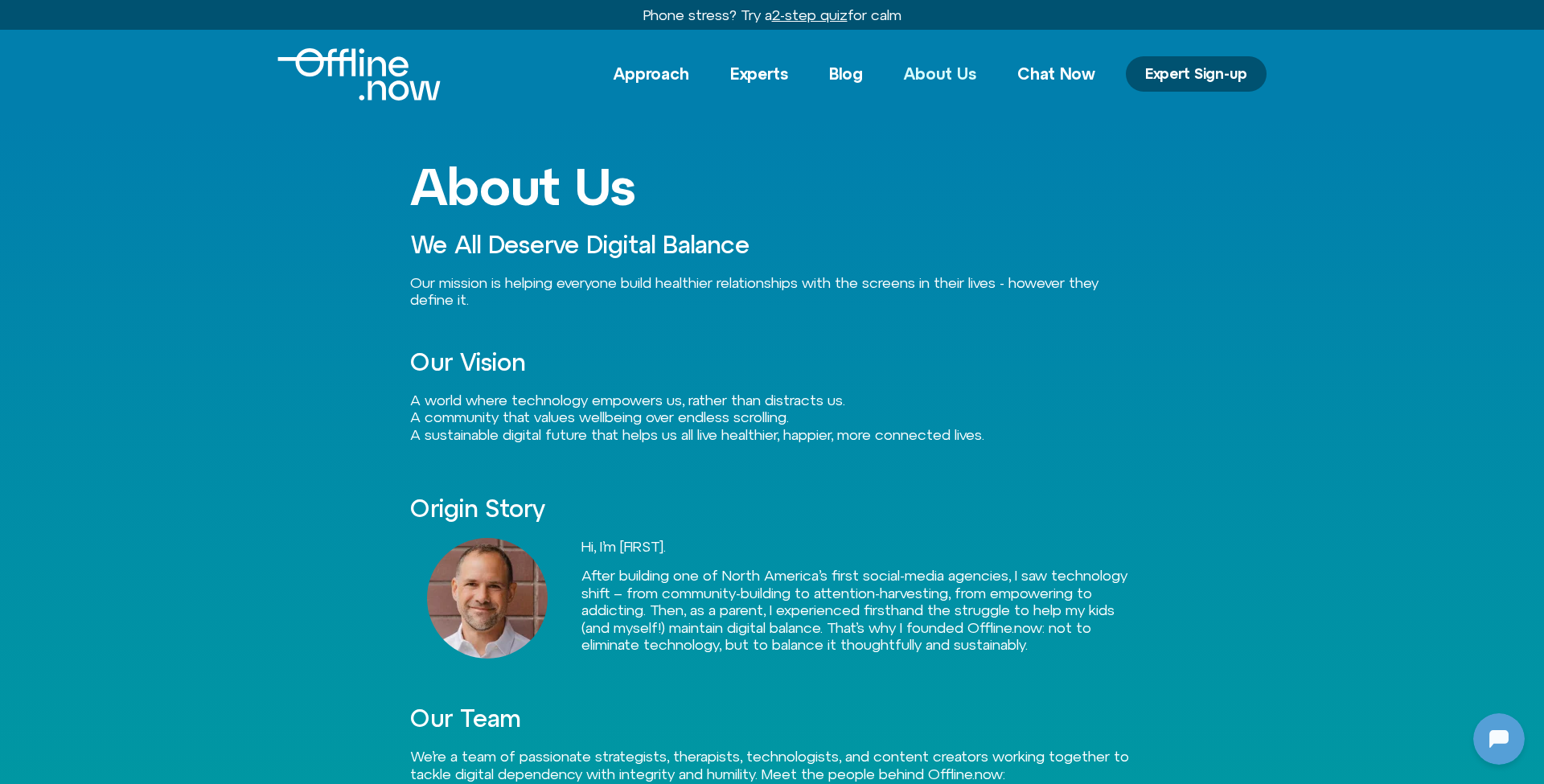 click on "Approach
Experts
Blog
About Us
Chat Now
Approach
Experts
Blog
About Us
Chat Now
Expert Sign-up" at bounding box center [772, 74] 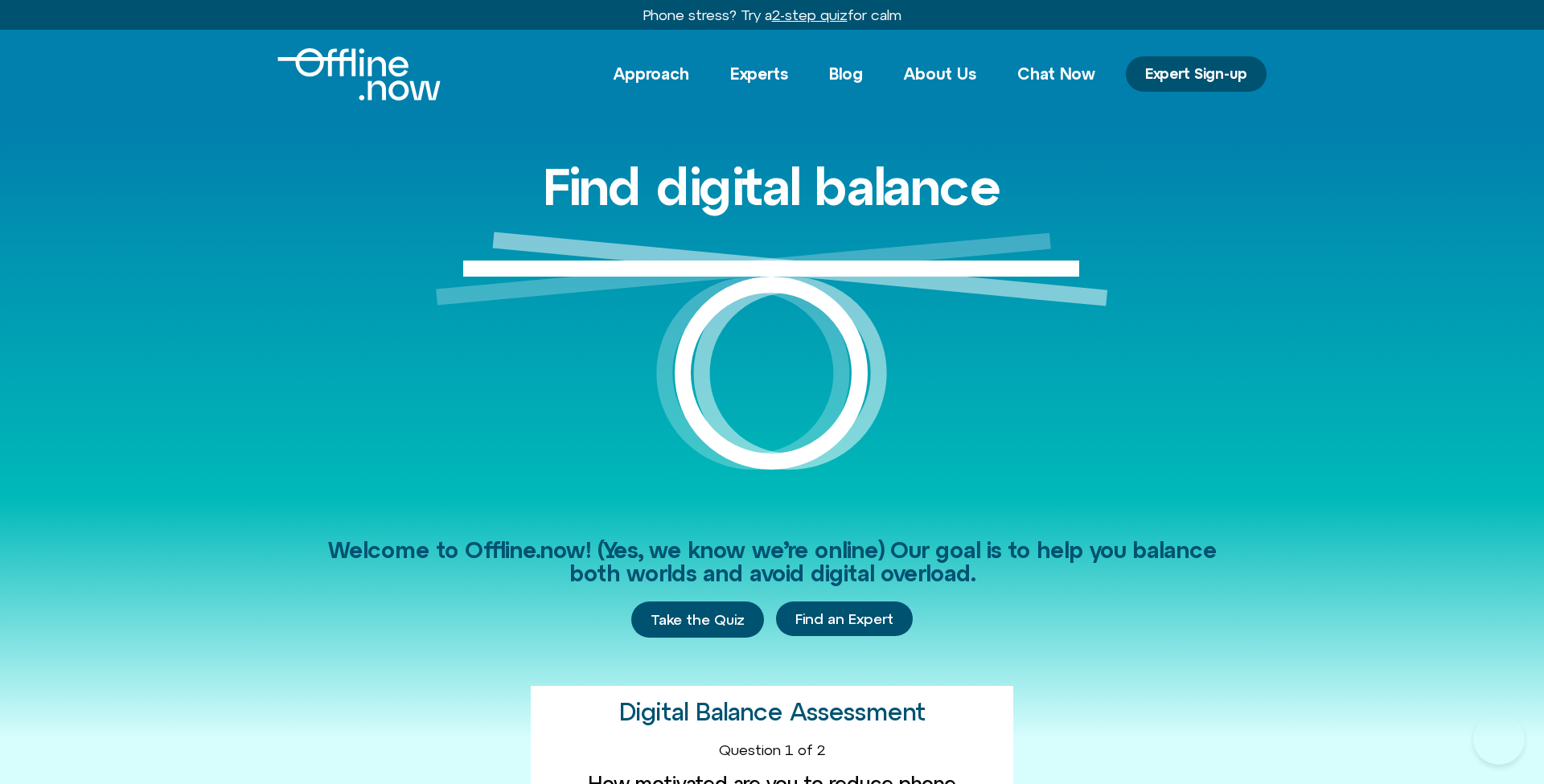 scroll, scrollTop: 0, scrollLeft: 0, axis: both 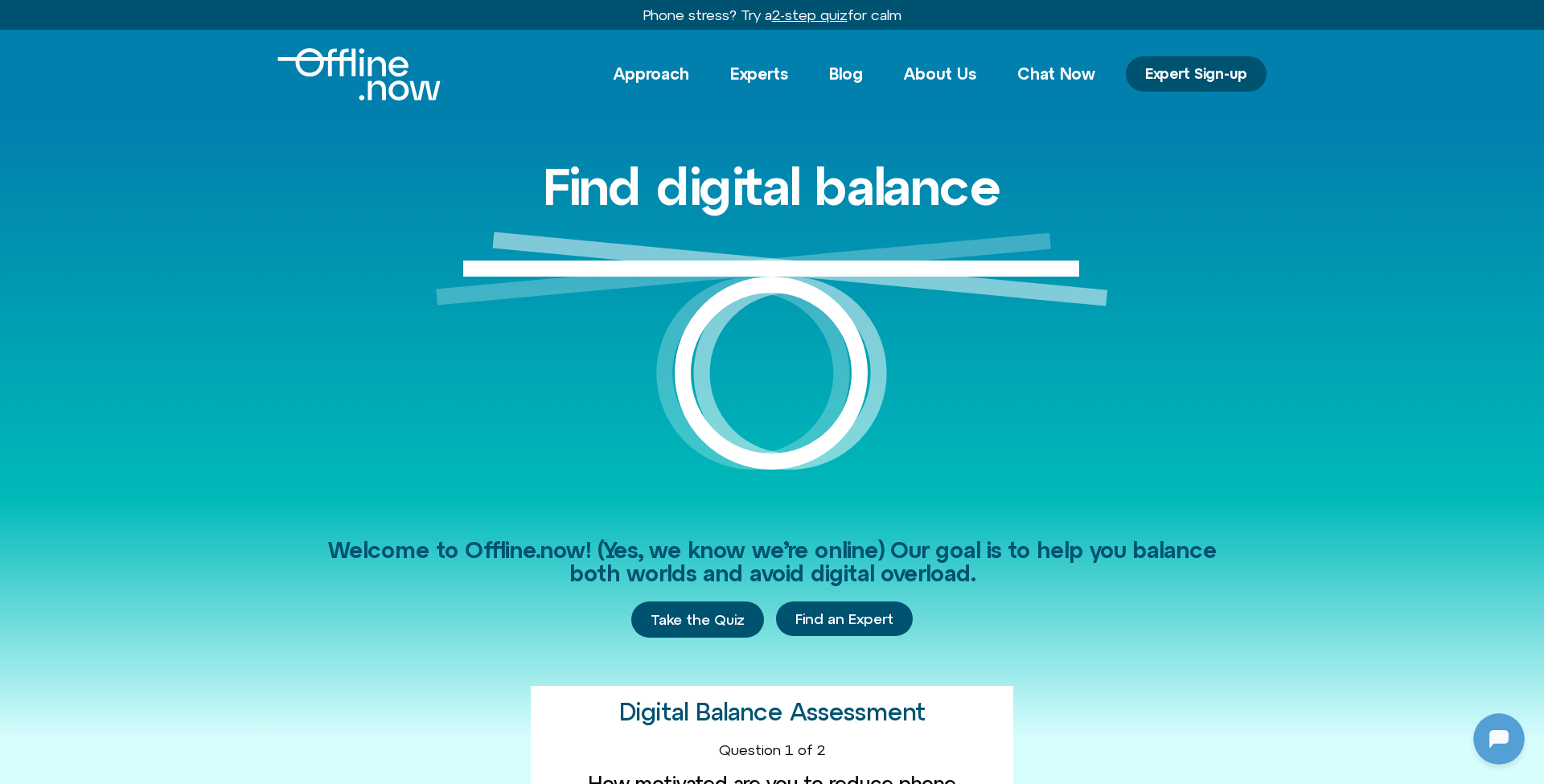 click on "Phone stress? Try a  2-step quiz  for calm" at bounding box center [772, 14] 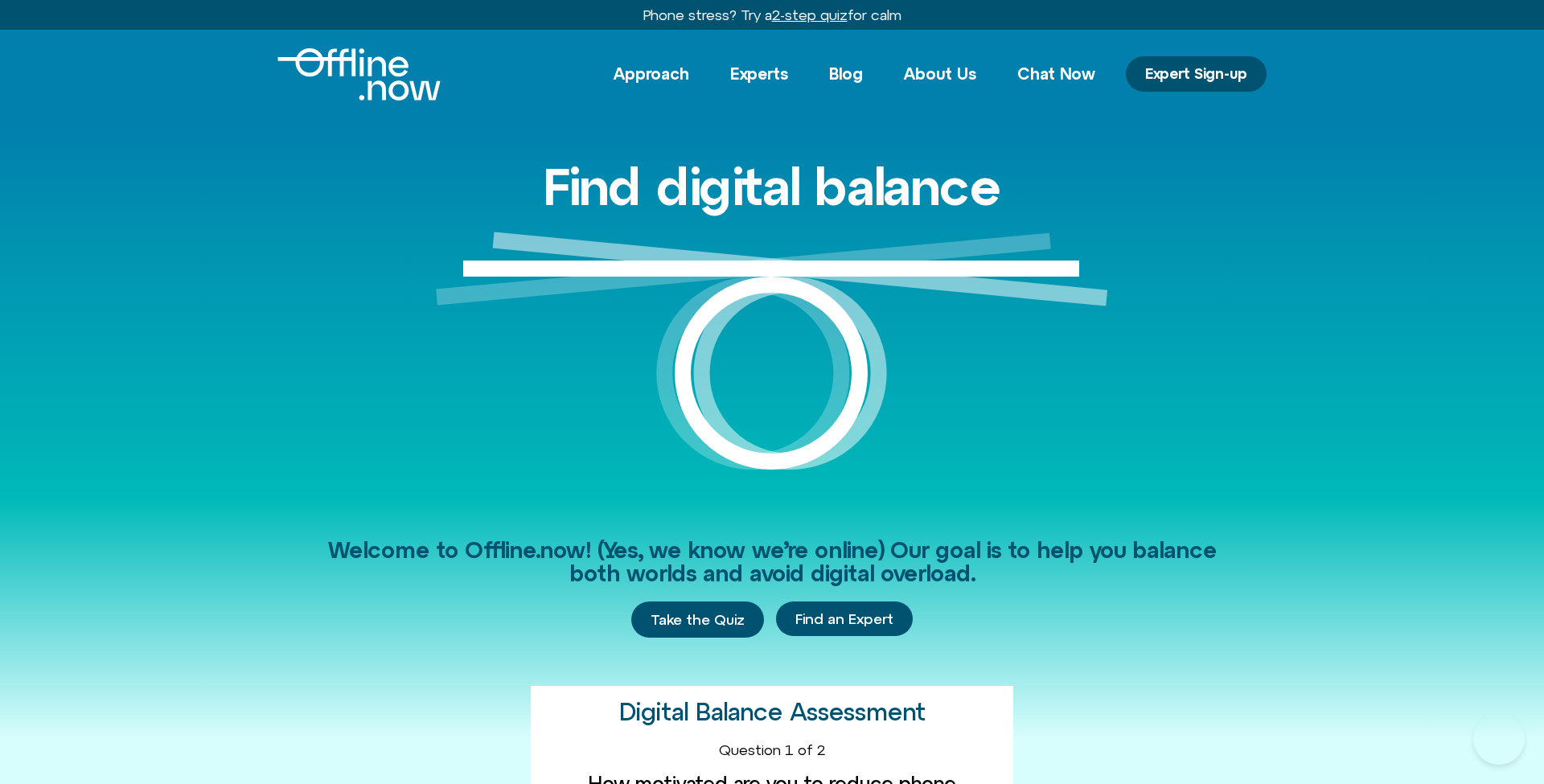 scroll, scrollTop: 0, scrollLeft: 0, axis: both 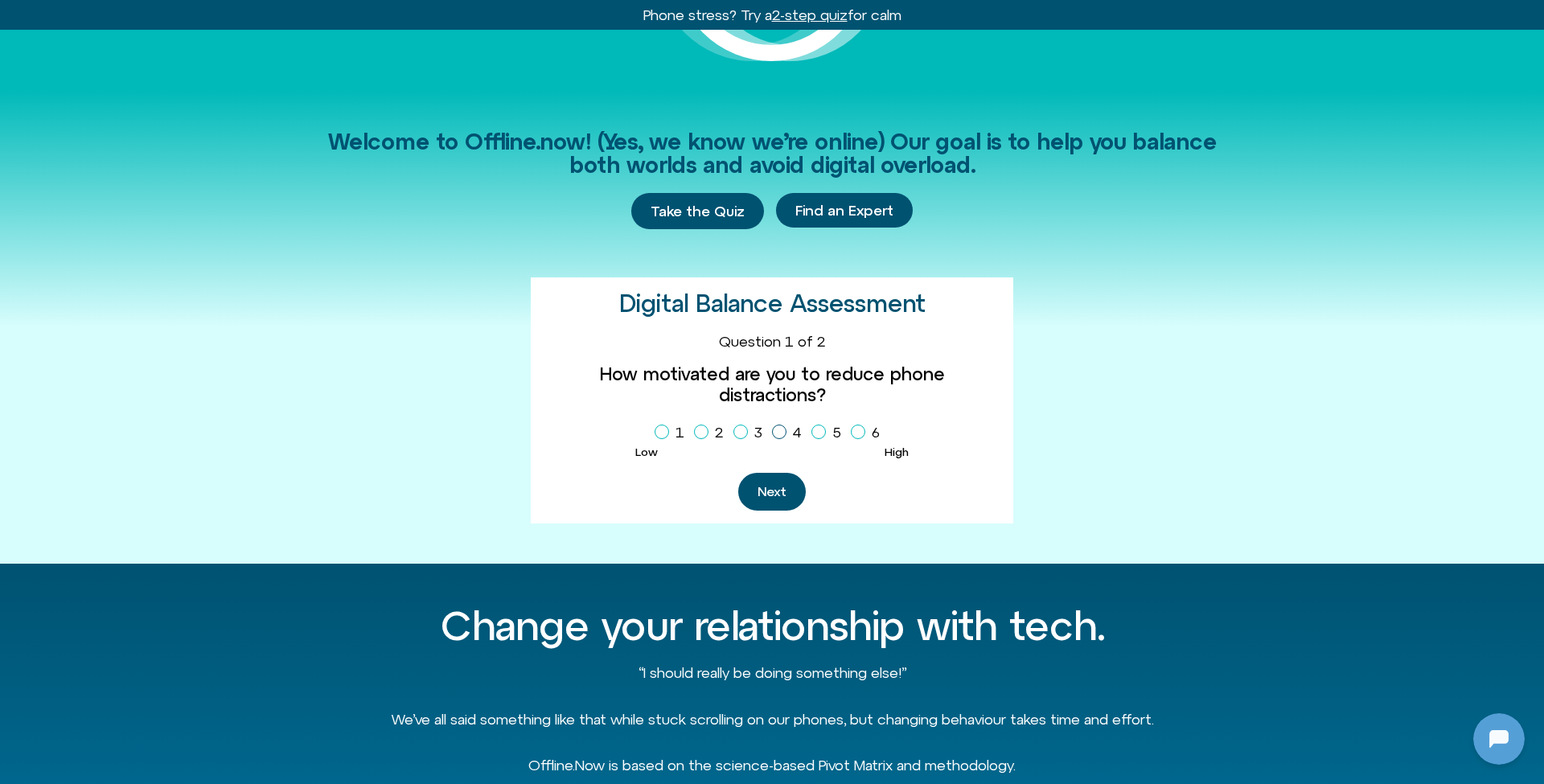 click at bounding box center [779, 432] 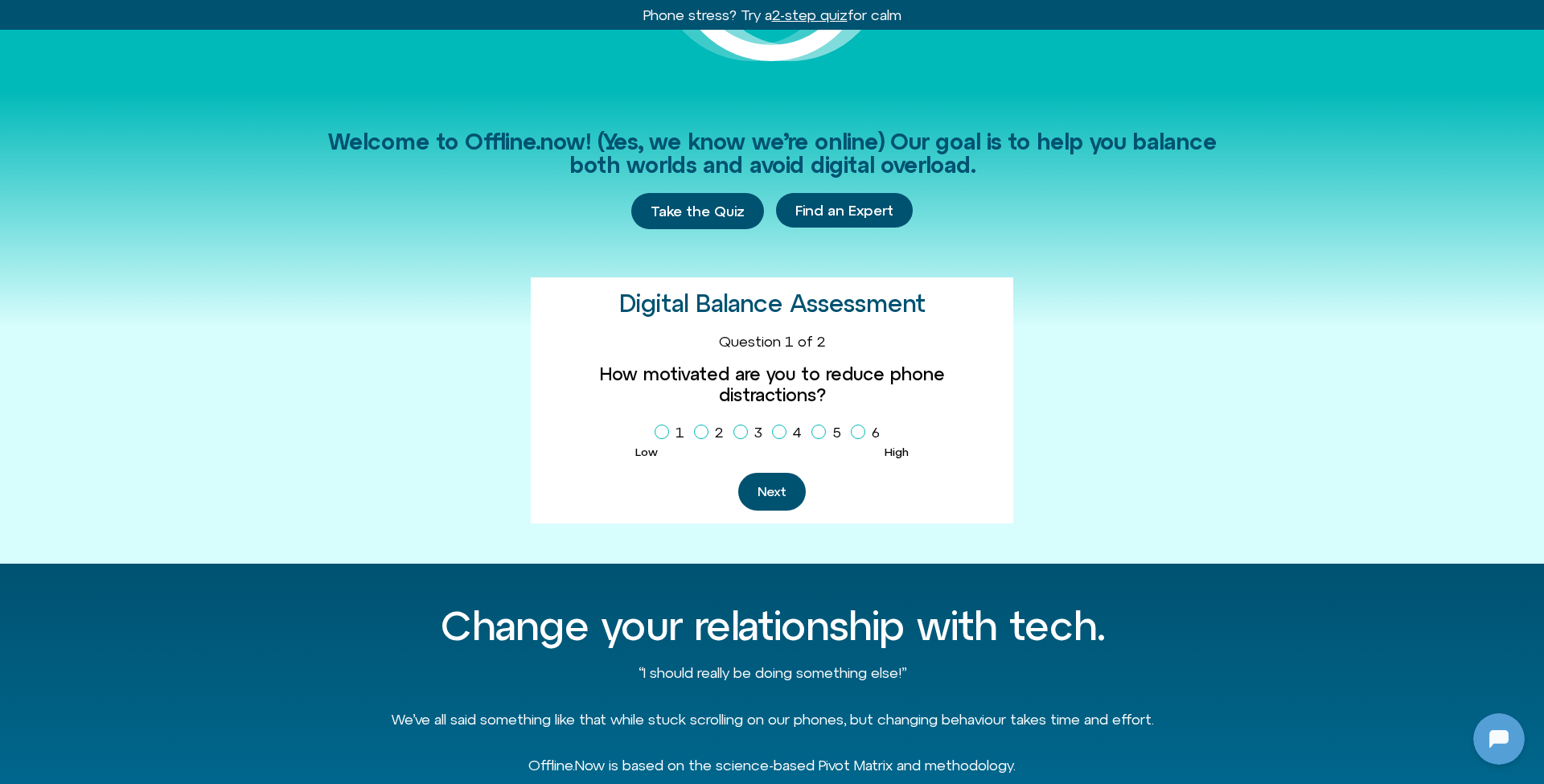 click on "Next" at bounding box center (772, 491) 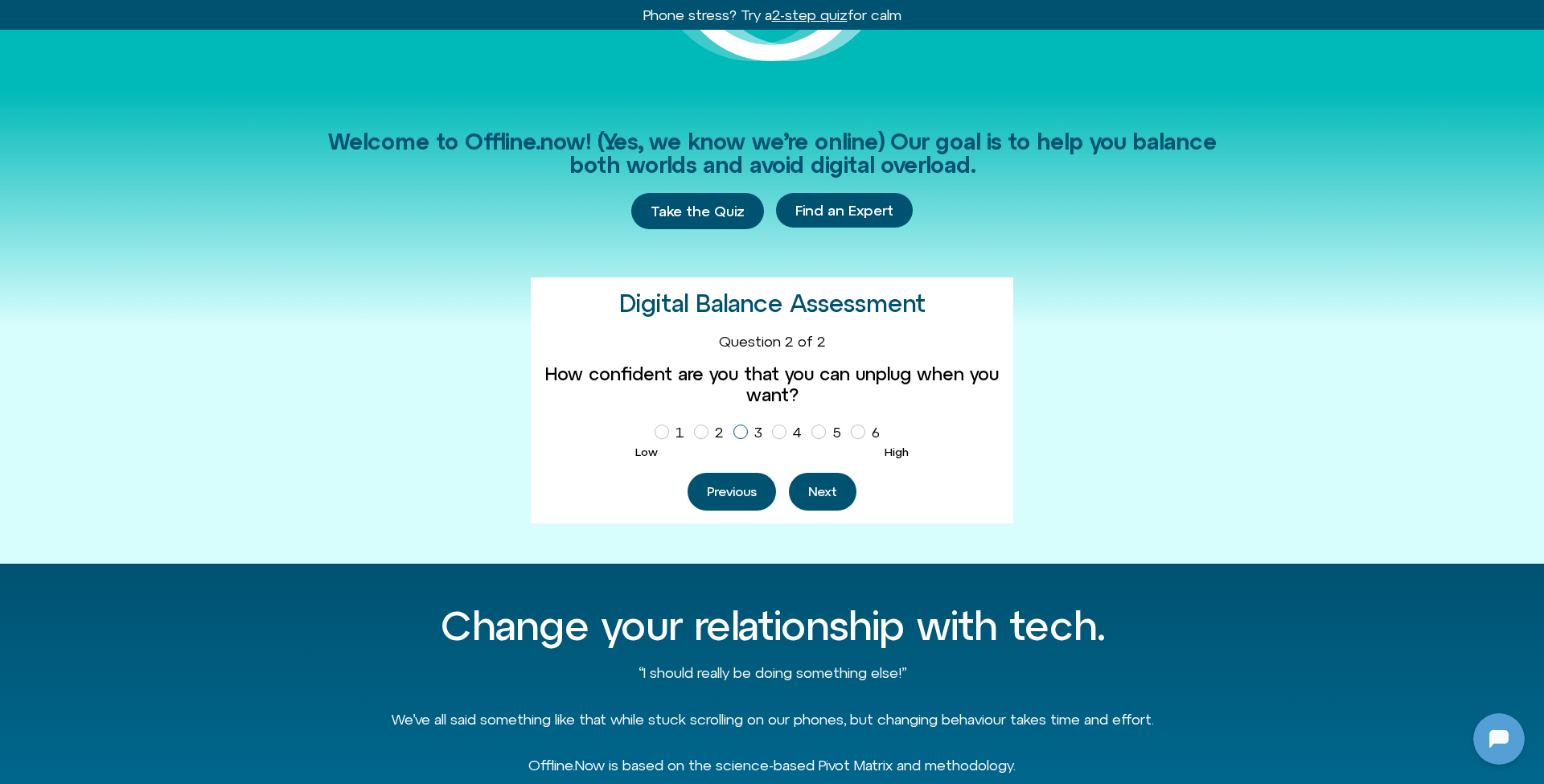 click at bounding box center [741, 432] 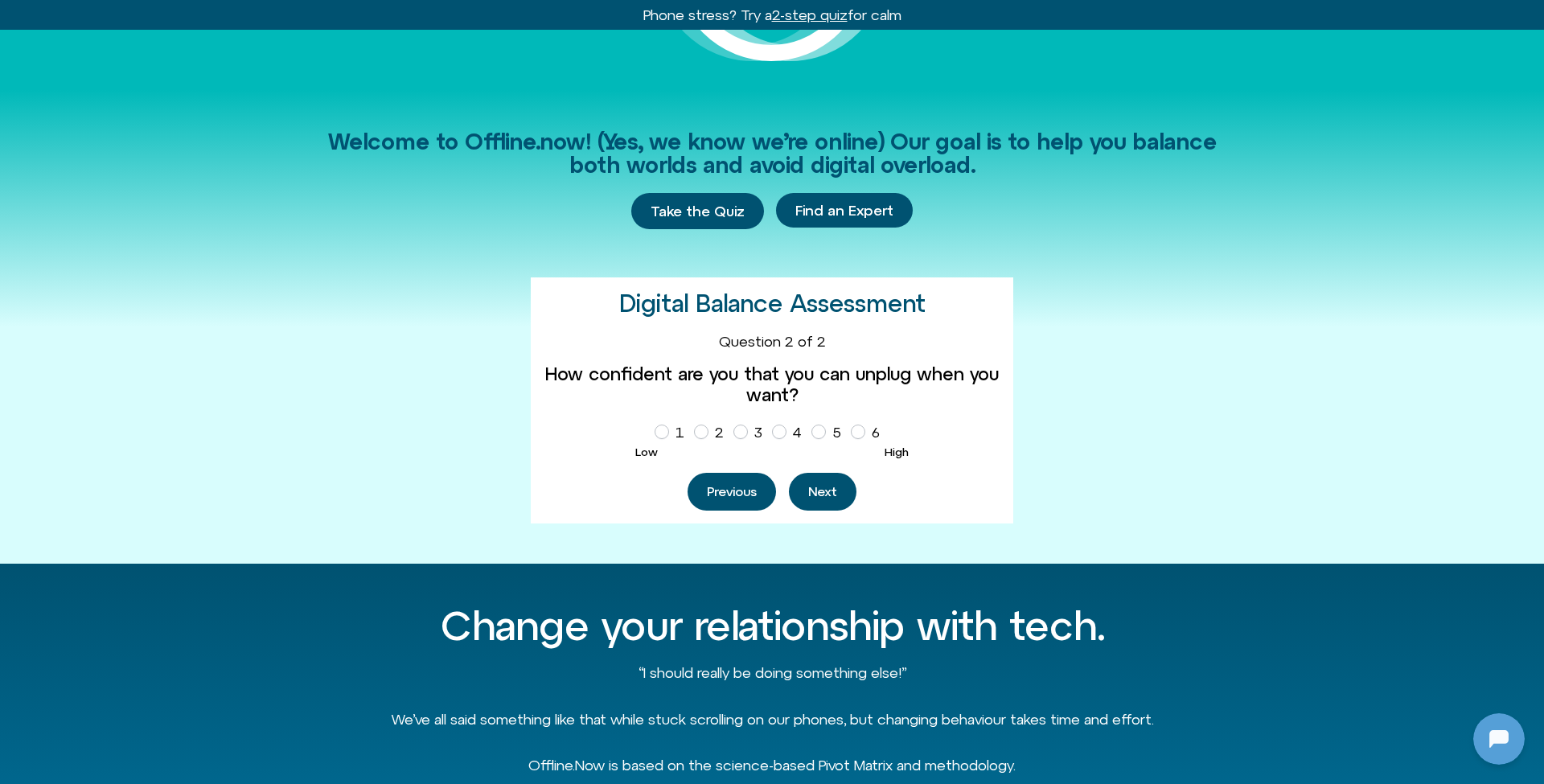 click on "Next" at bounding box center (823, 491) 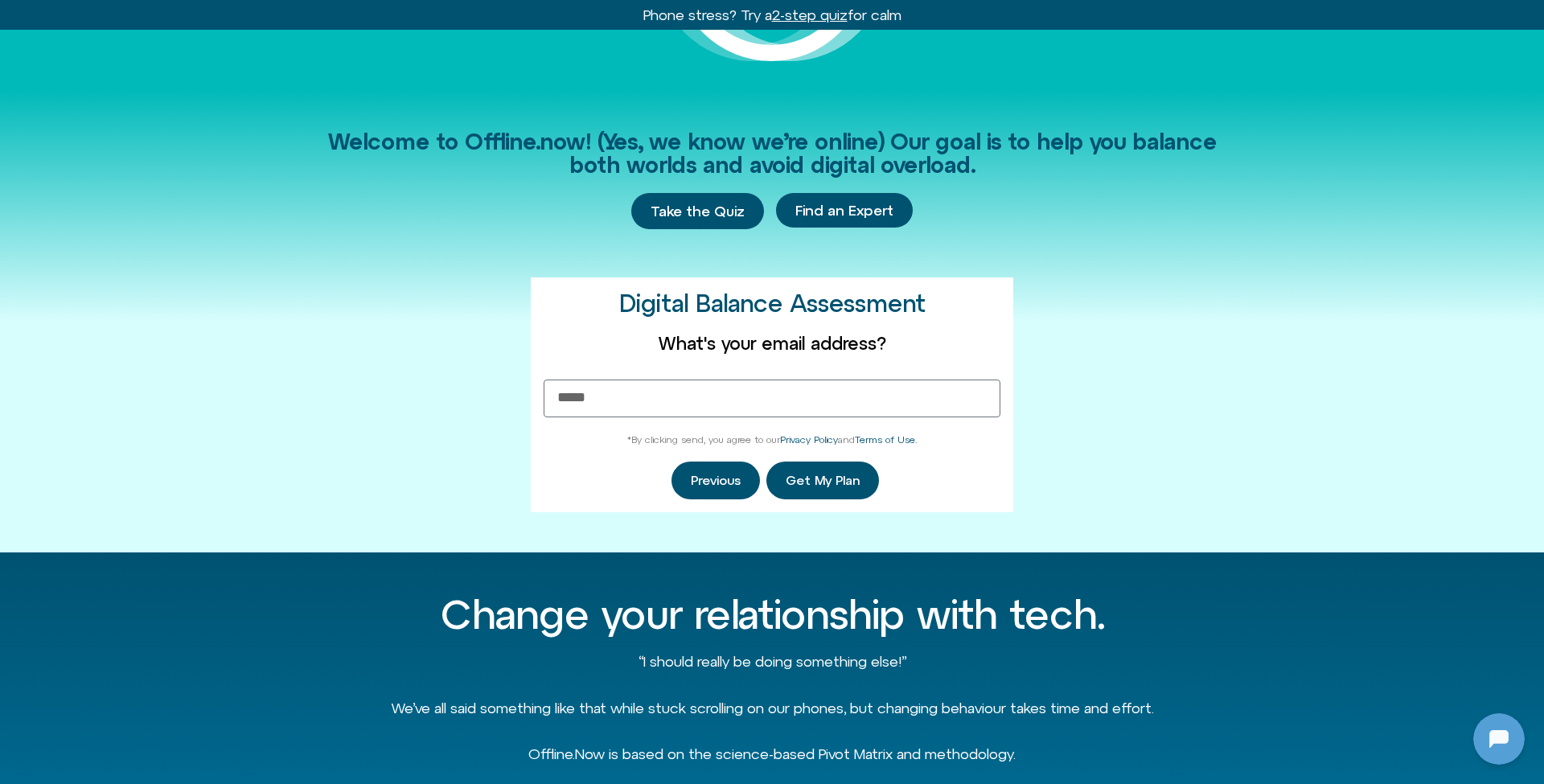 click on "What's your email address?" at bounding box center [772, 380] 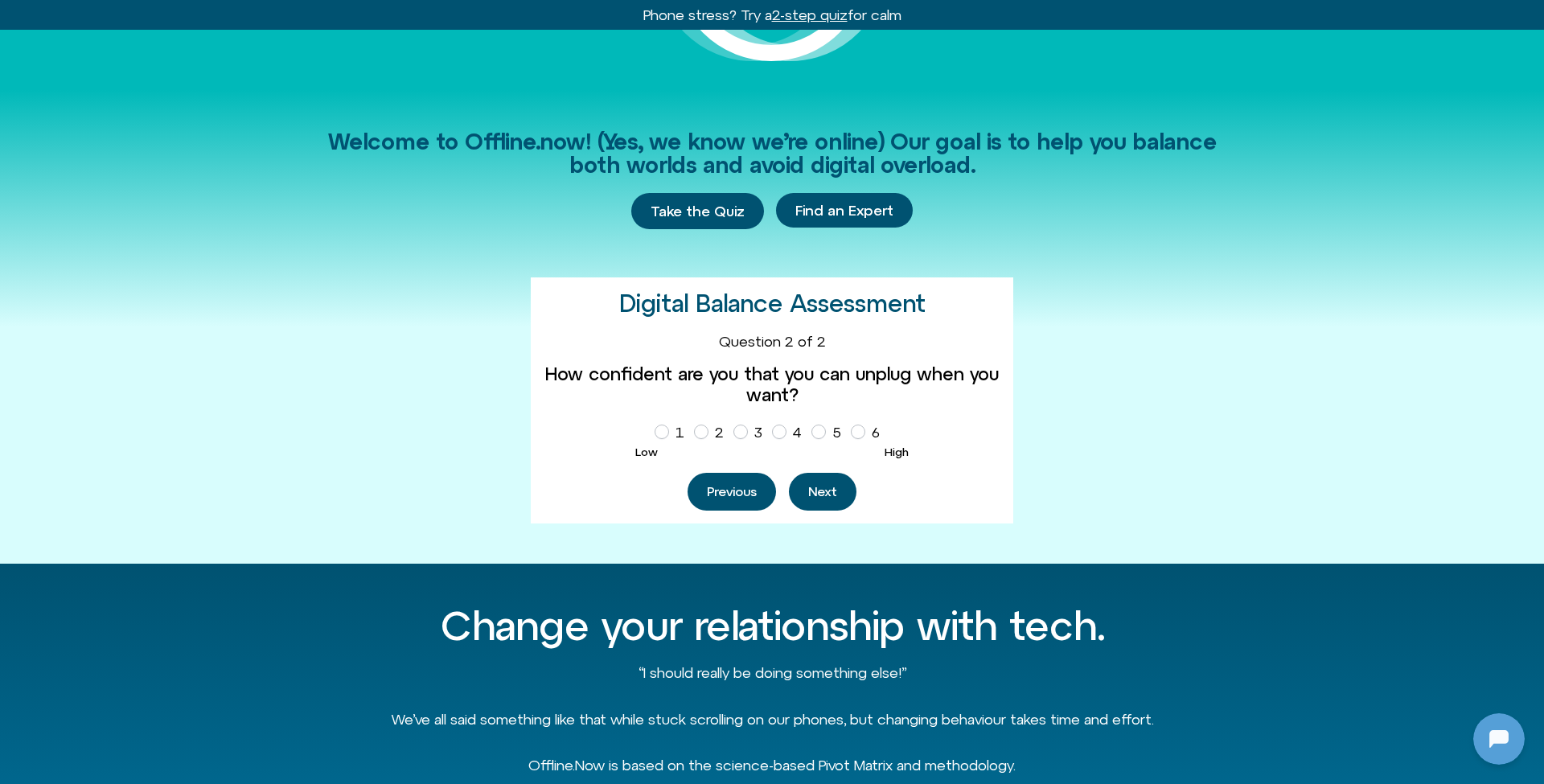 click on "Next" at bounding box center (823, 491) 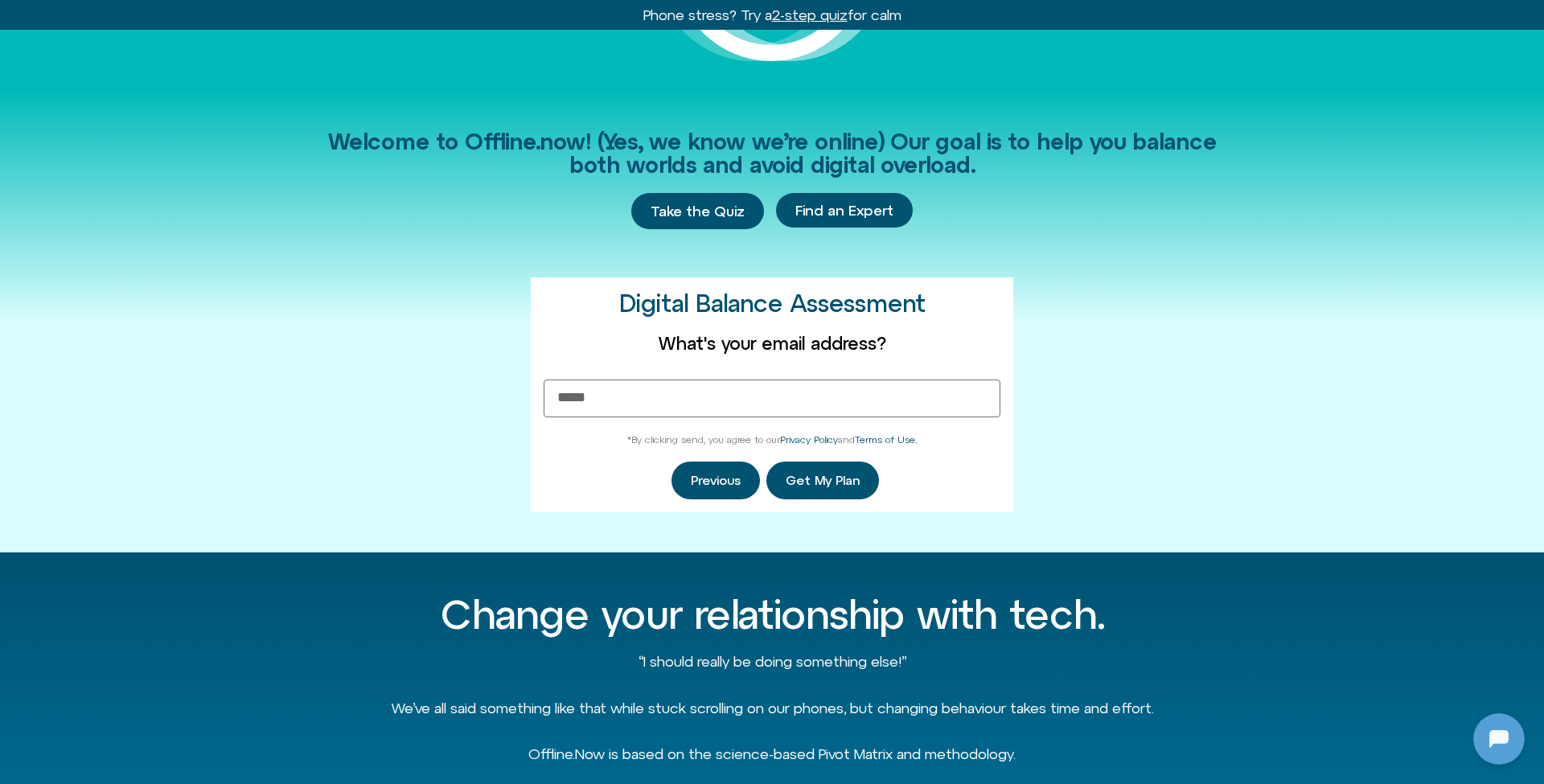 click on "What's your email address?" at bounding box center (772, 380) 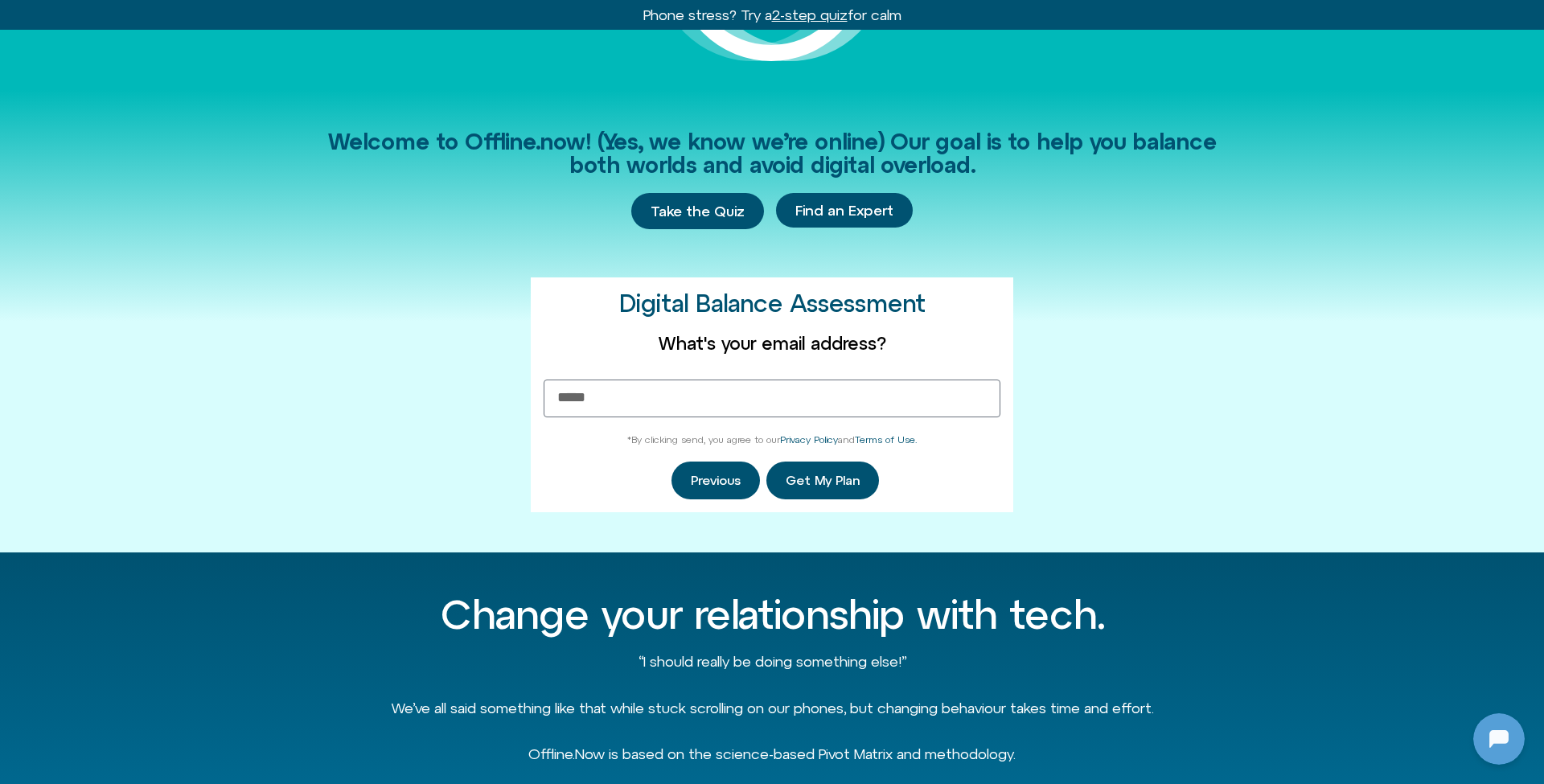 click on "Previous" at bounding box center (716, 480) 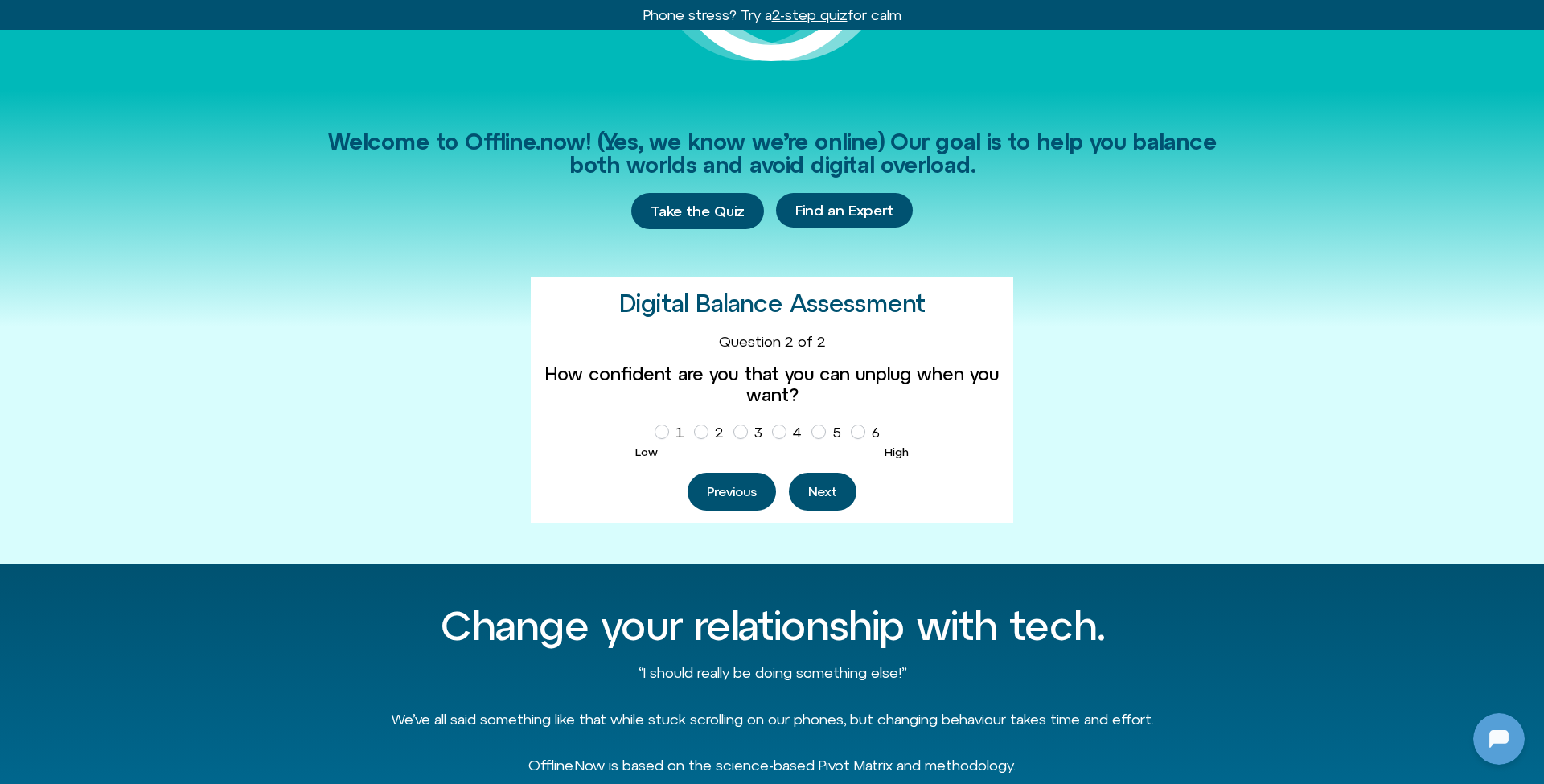 click on "Previous" at bounding box center [732, 491] 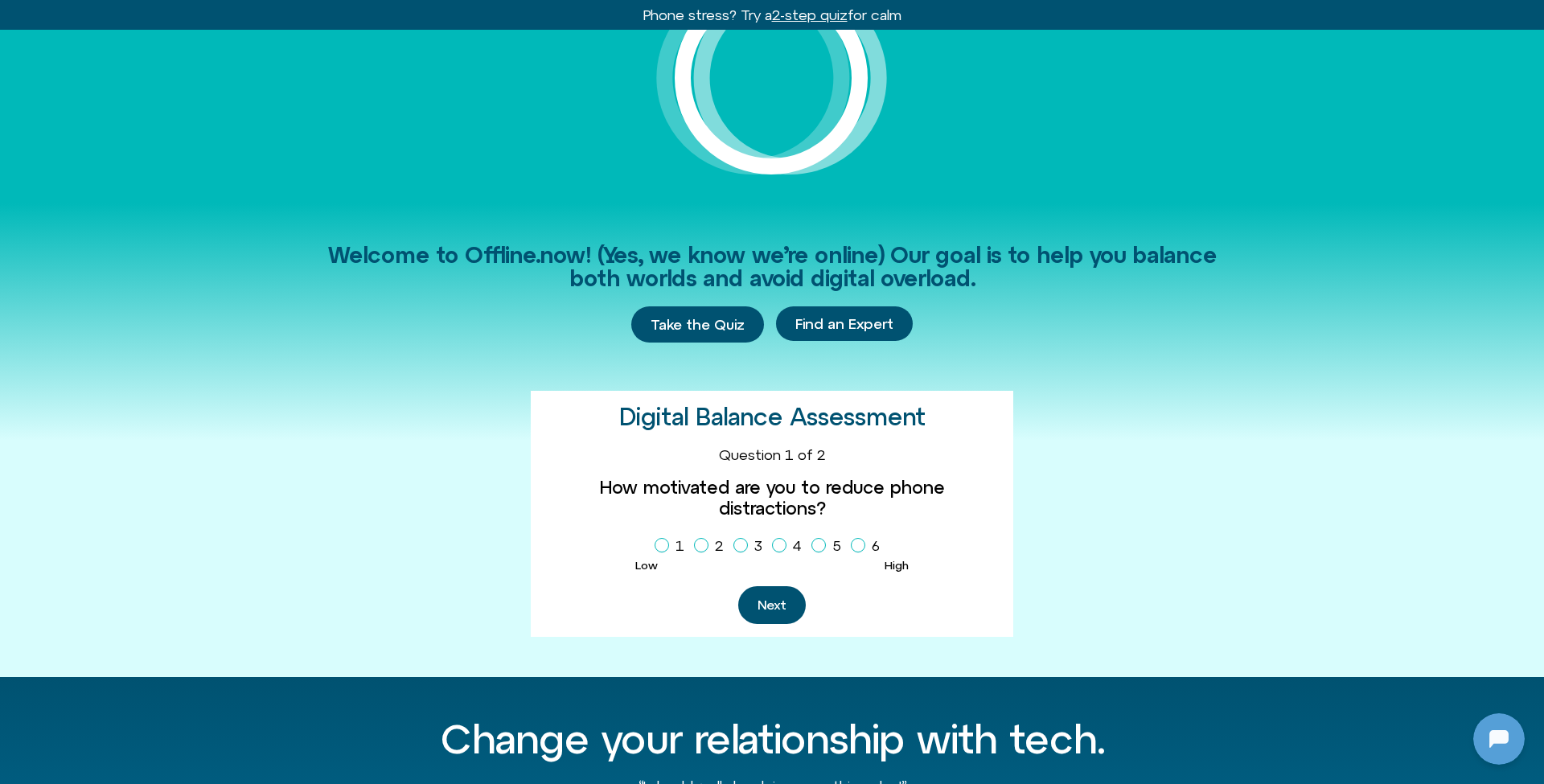 scroll, scrollTop: 294, scrollLeft: 0, axis: vertical 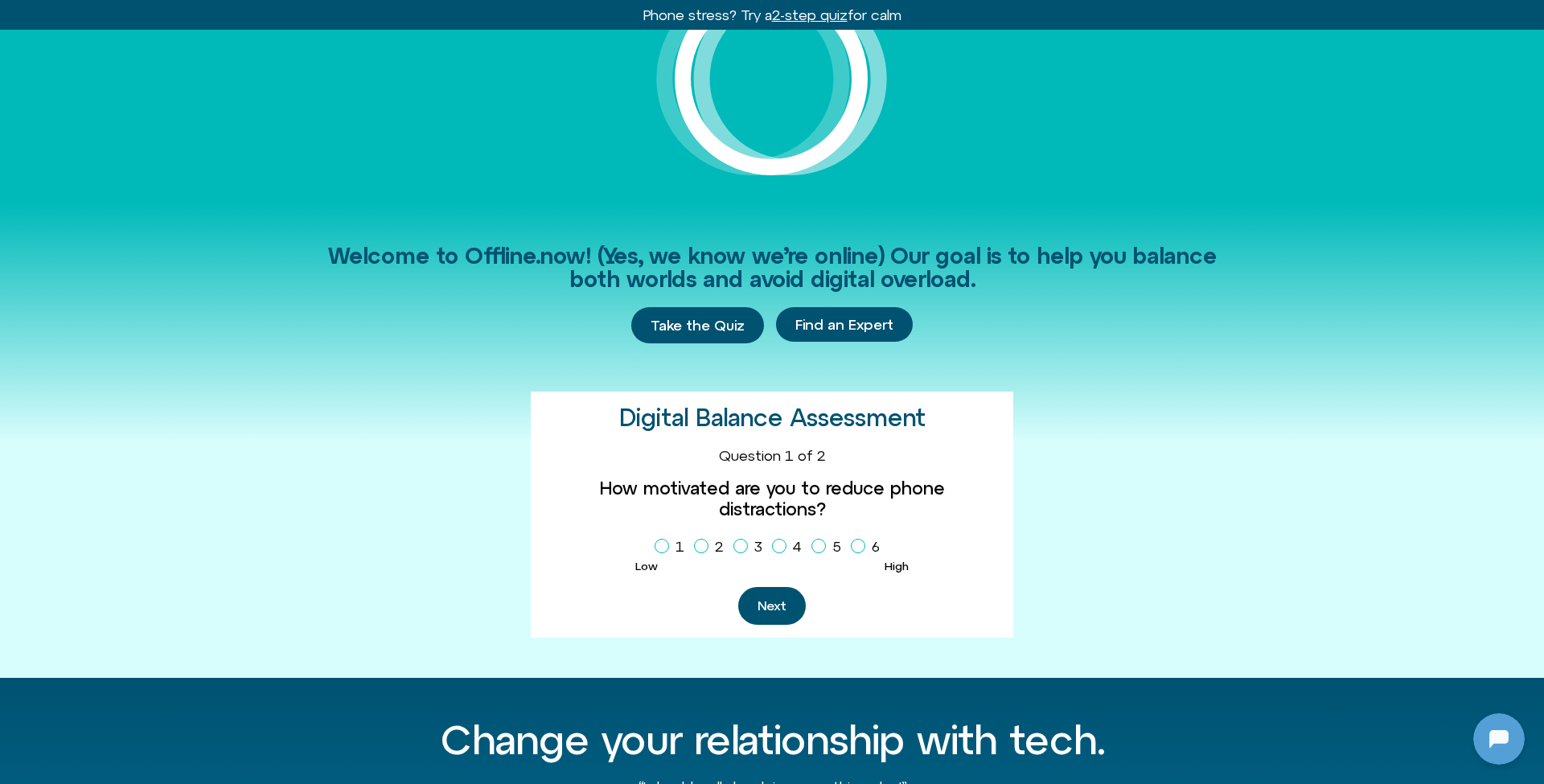 click on "Next" at bounding box center (772, 605) 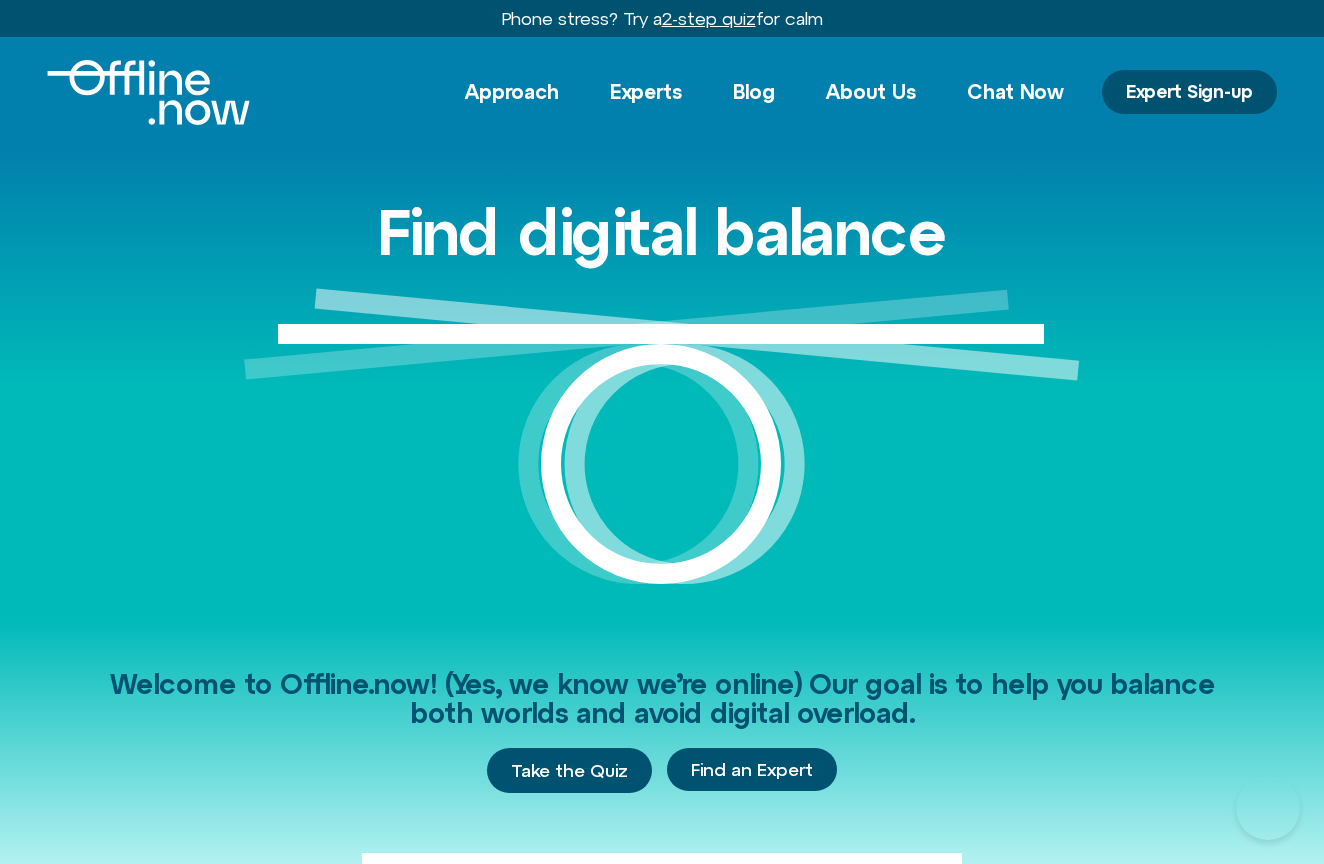 scroll, scrollTop: 0, scrollLeft: 0, axis: both 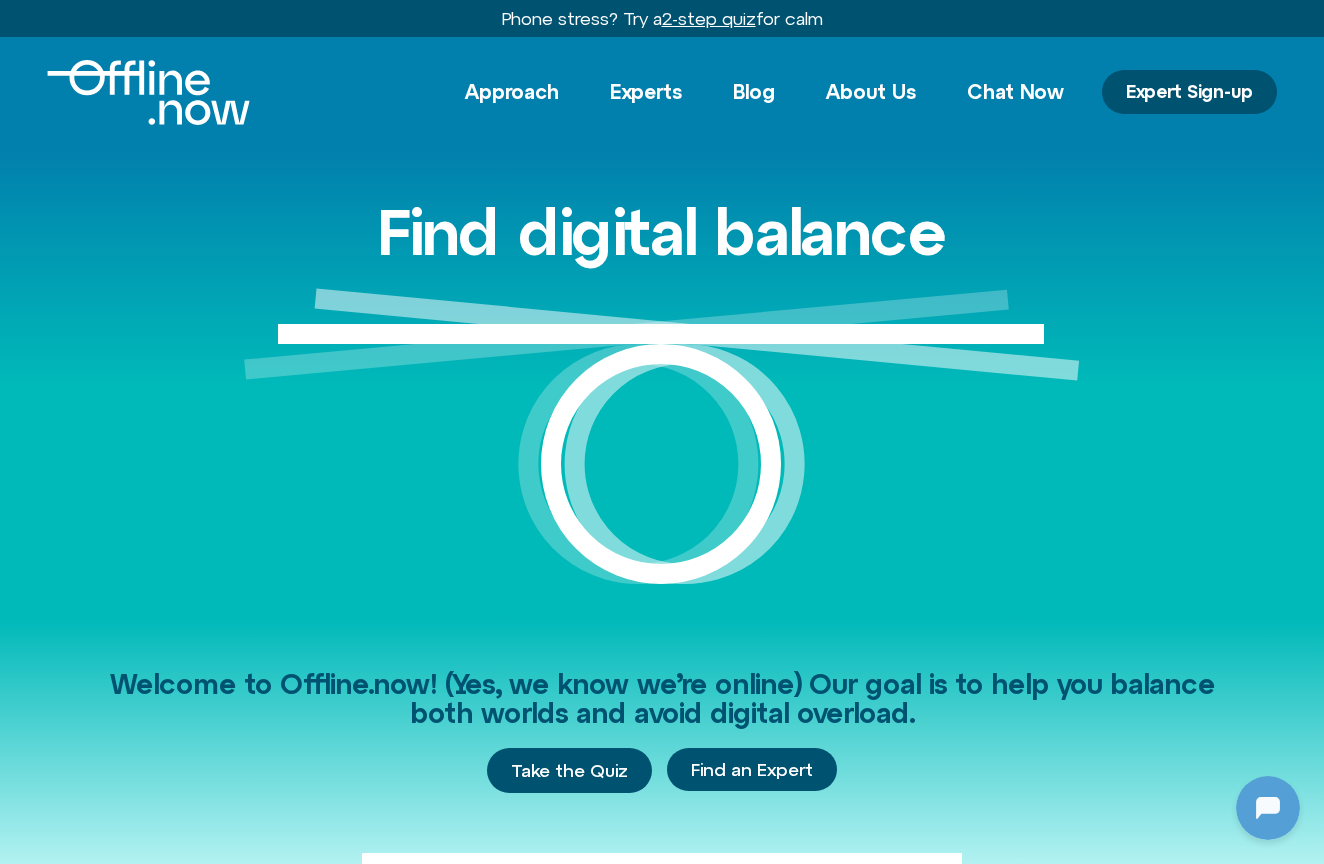 click on "Phone stress? Try a  2-step quiz  for calm" at bounding box center (662, 18) 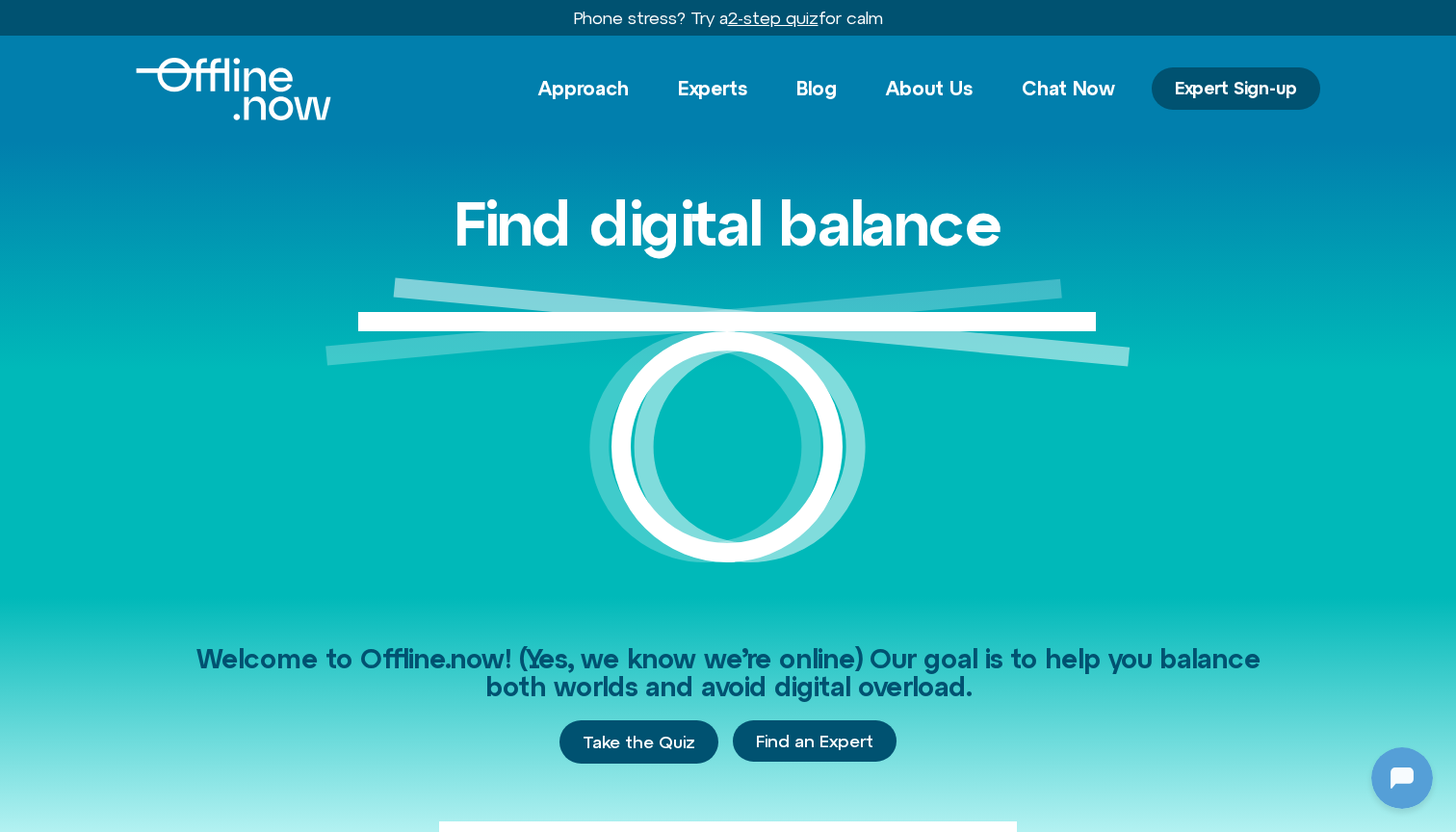 scroll, scrollTop: 0, scrollLeft: 0, axis: both 